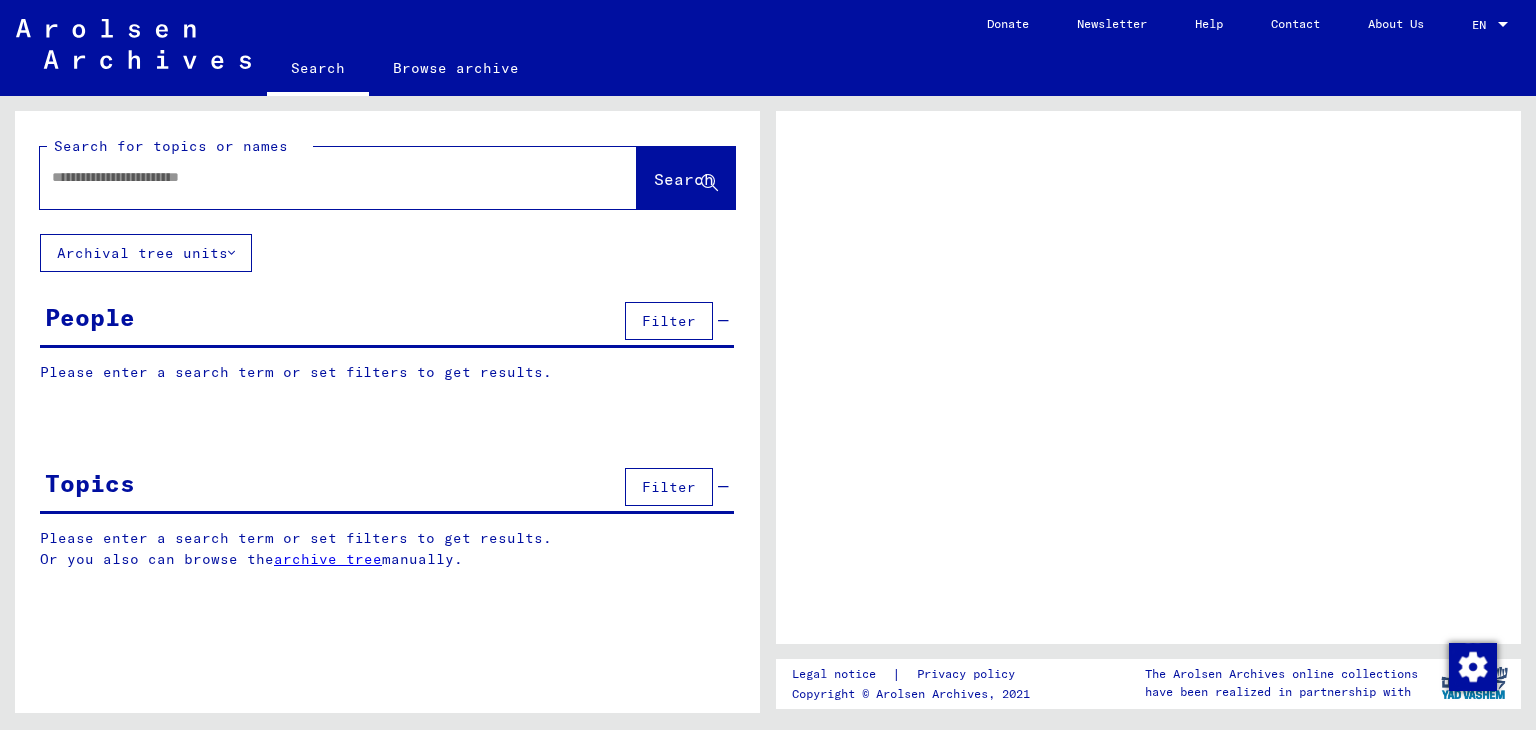 scroll, scrollTop: 0, scrollLeft: 0, axis: both 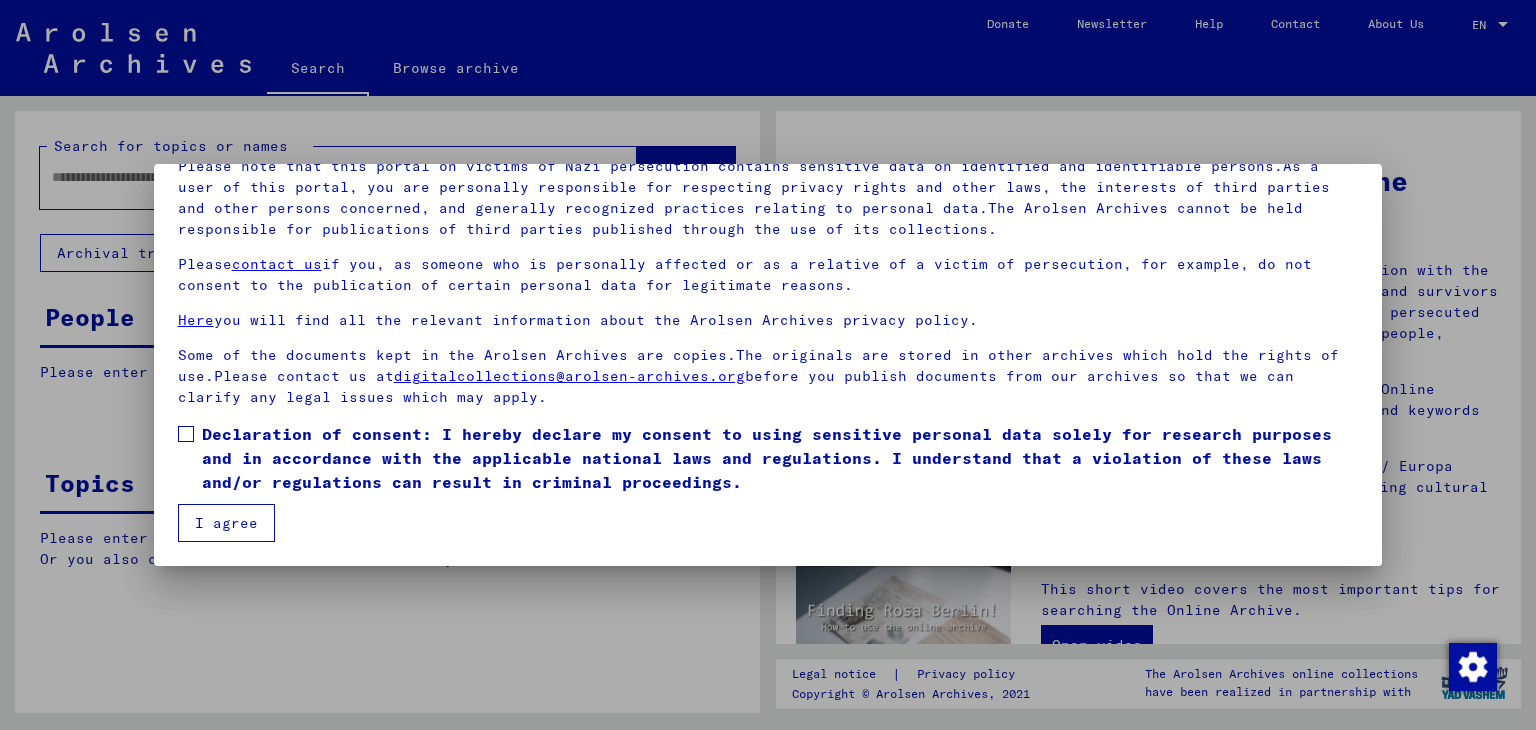 click at bounding box center [186, 434] 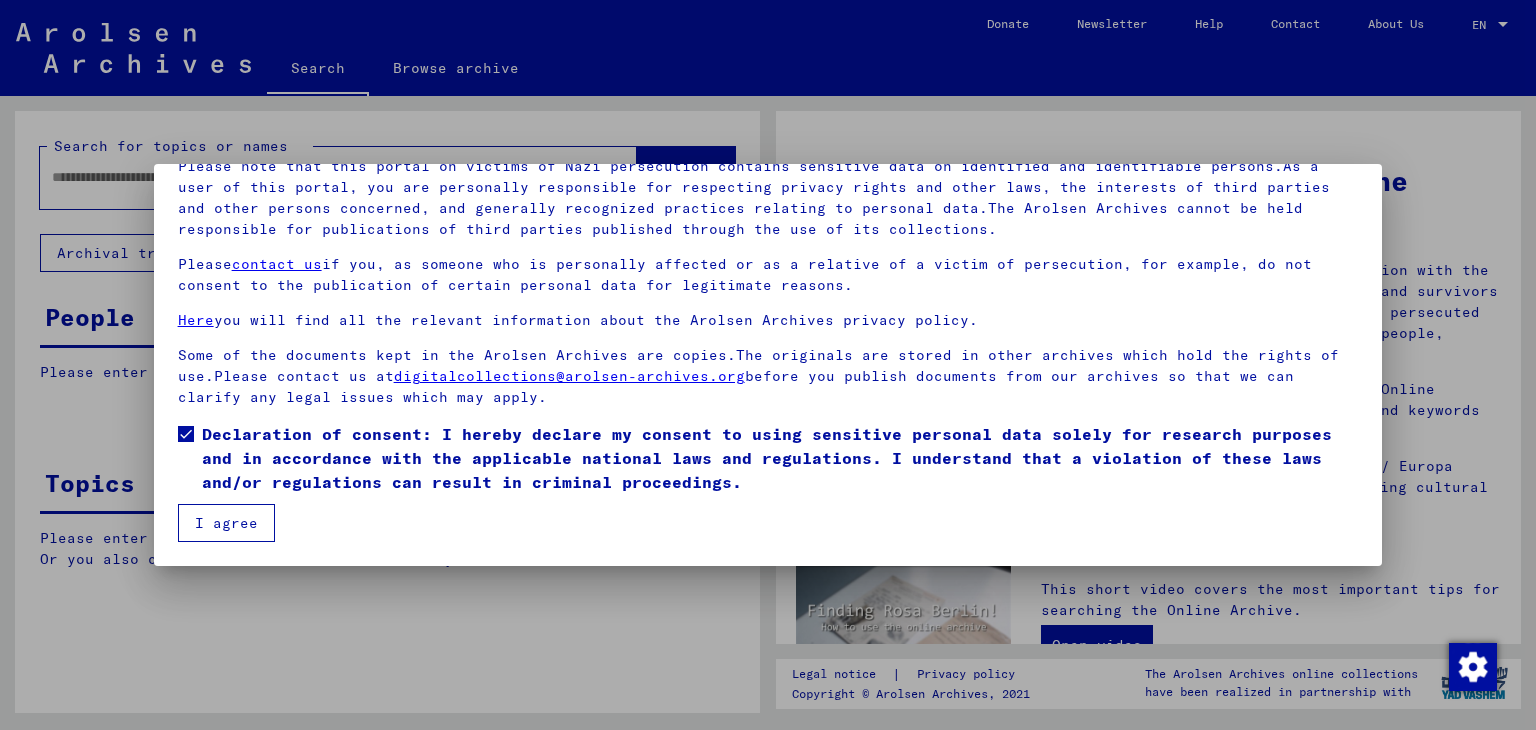 click on "I agree" at bounding box center [226, 523] 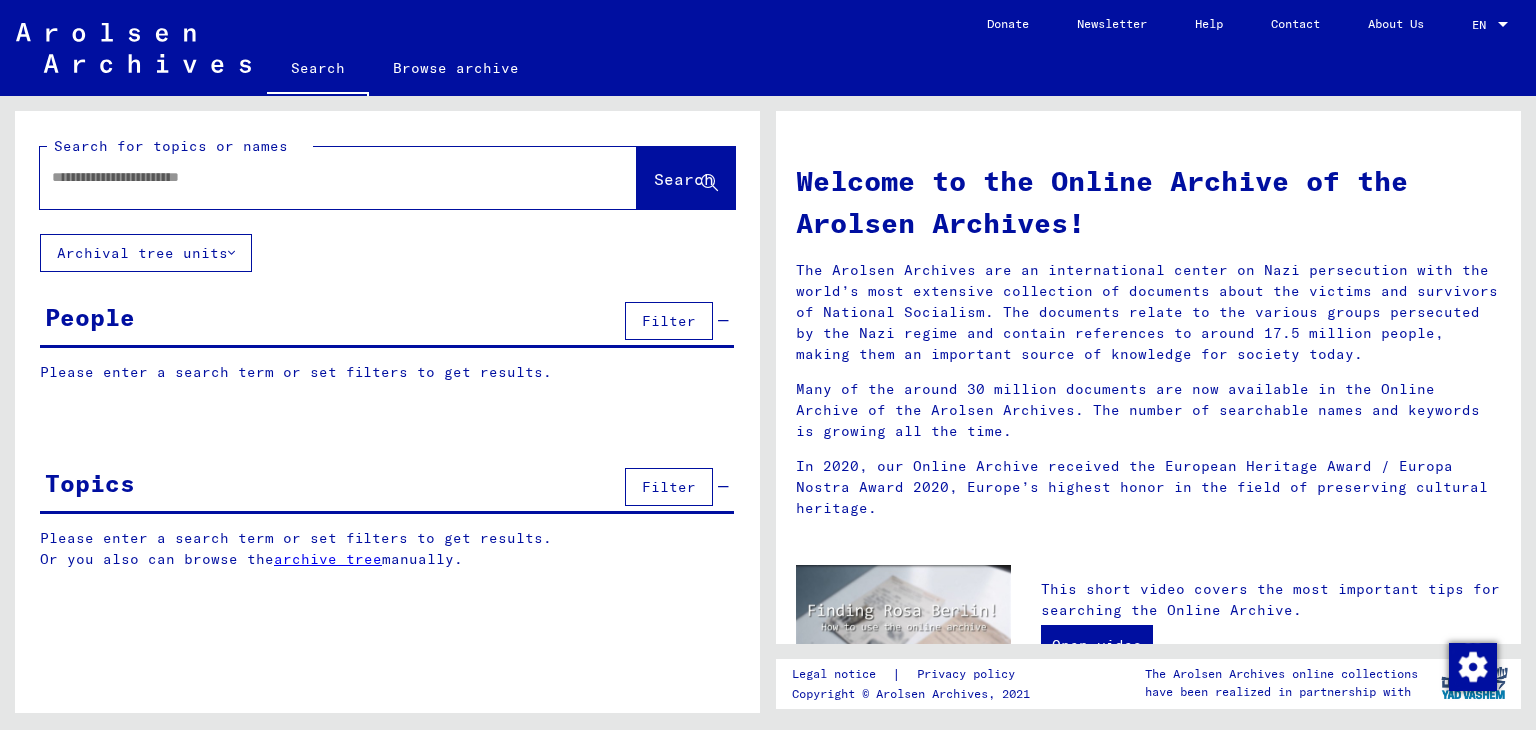click at bounding box center (314, 177) 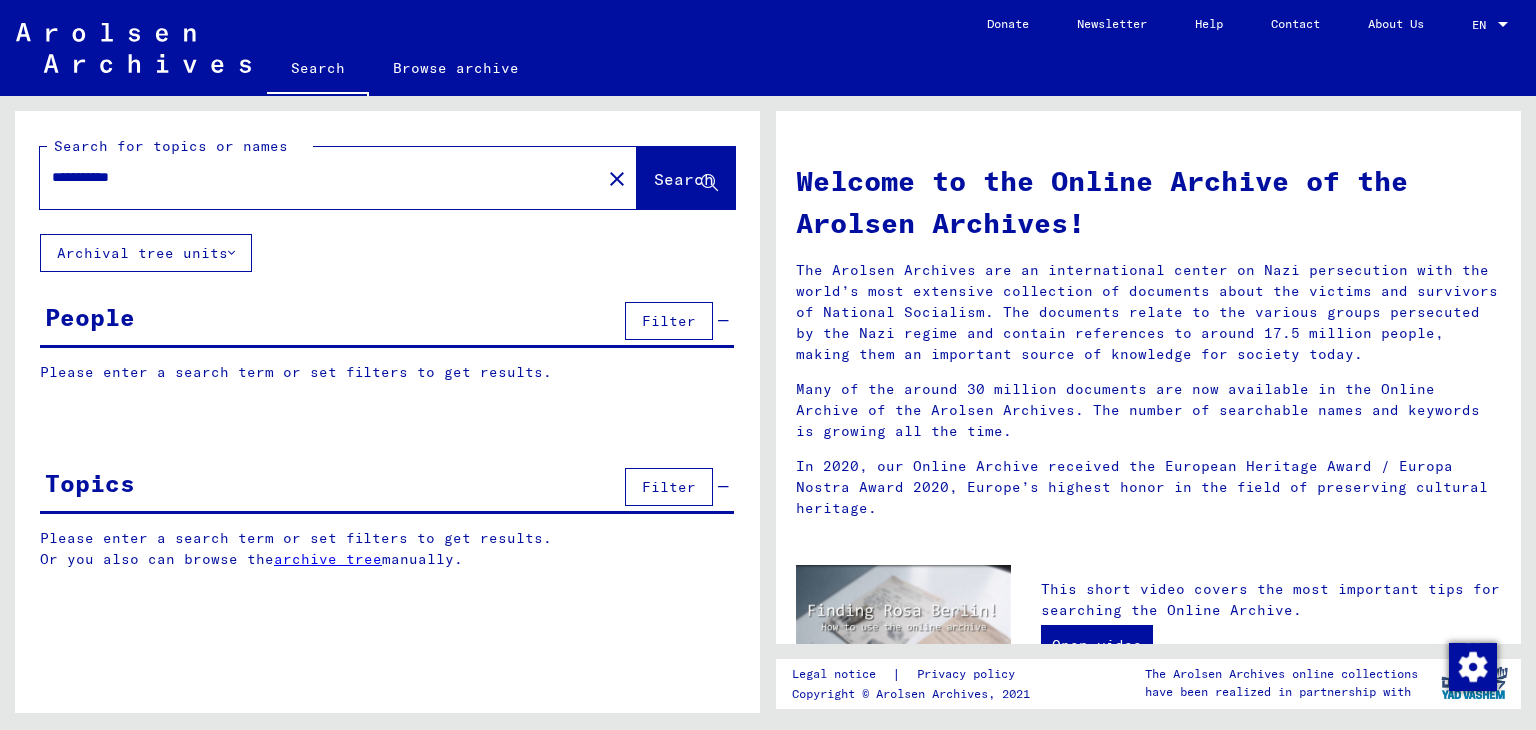 click on "Search" at bounding box center (684, 179) 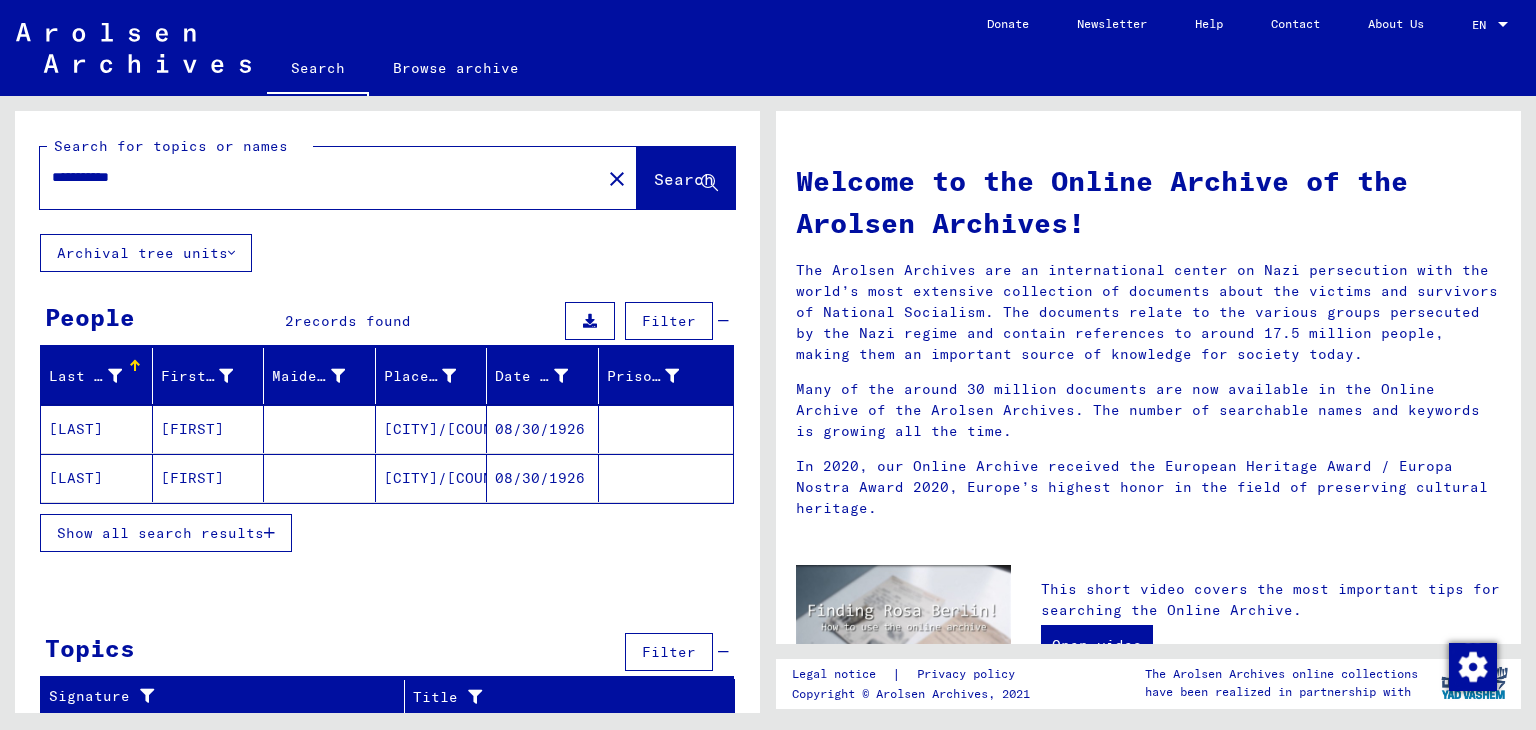 click on "[CITY]/[COUNTRY]" at bounding box center (432, 429) 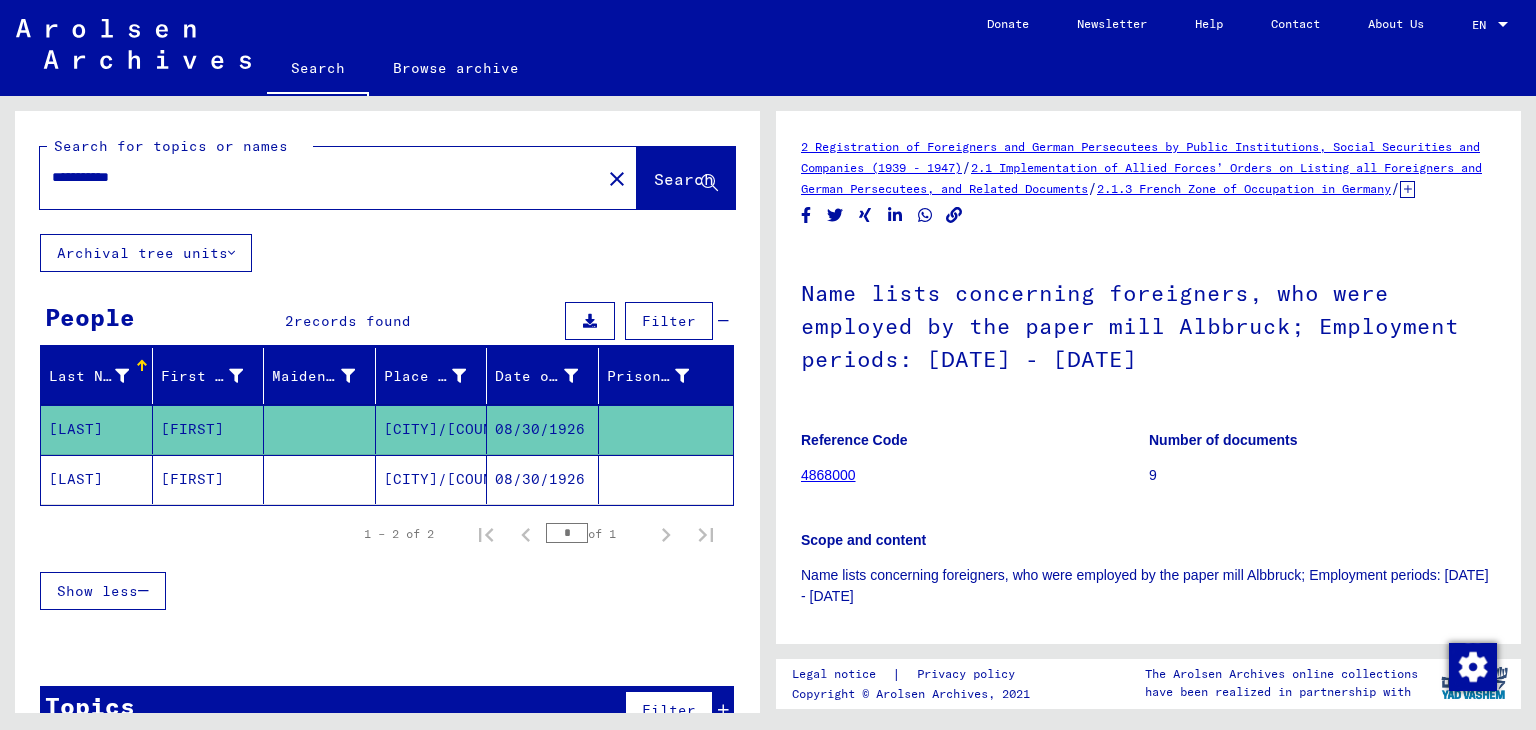 scroll, scrollTop: 0, scrollLeft: 0, axis: both 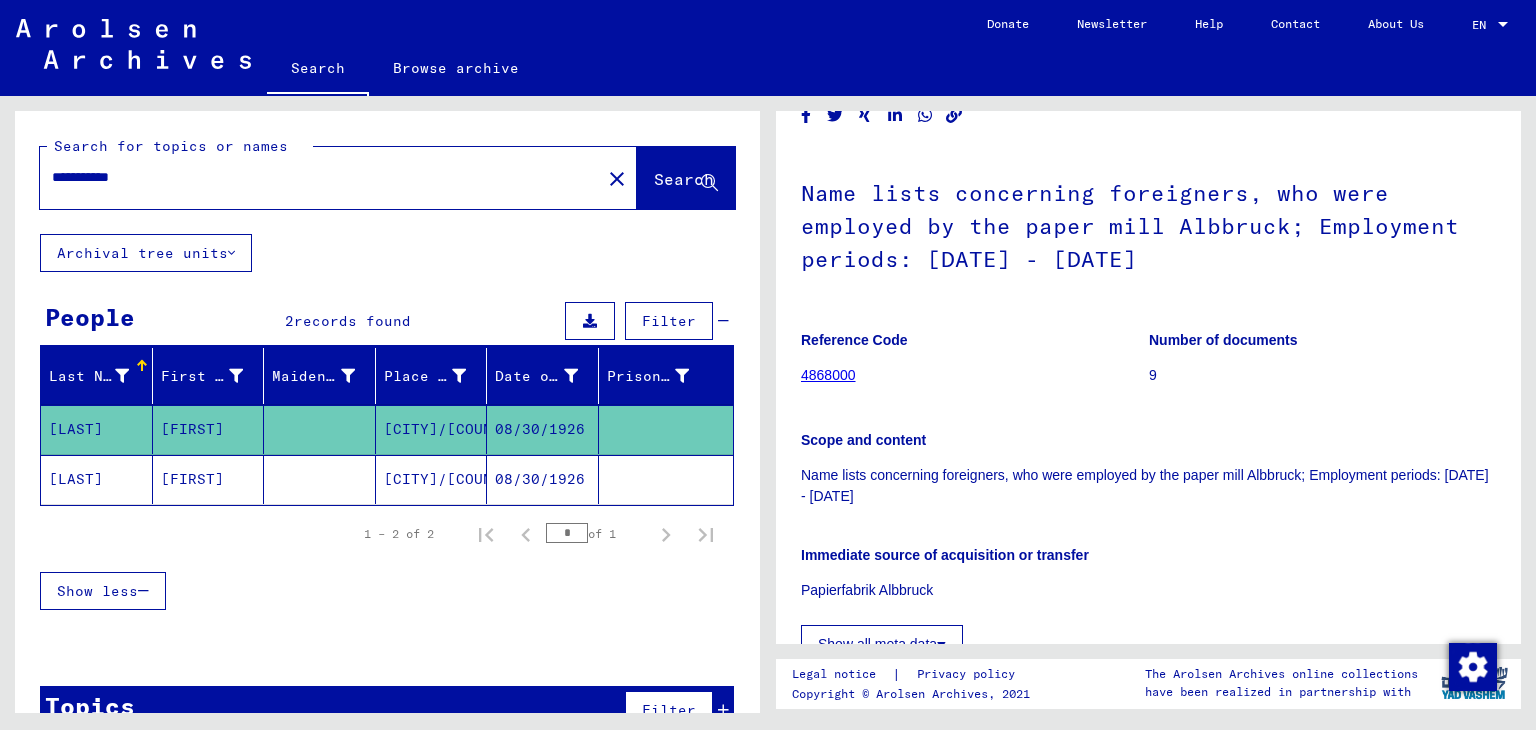 click at bounding box center (1407, 89) 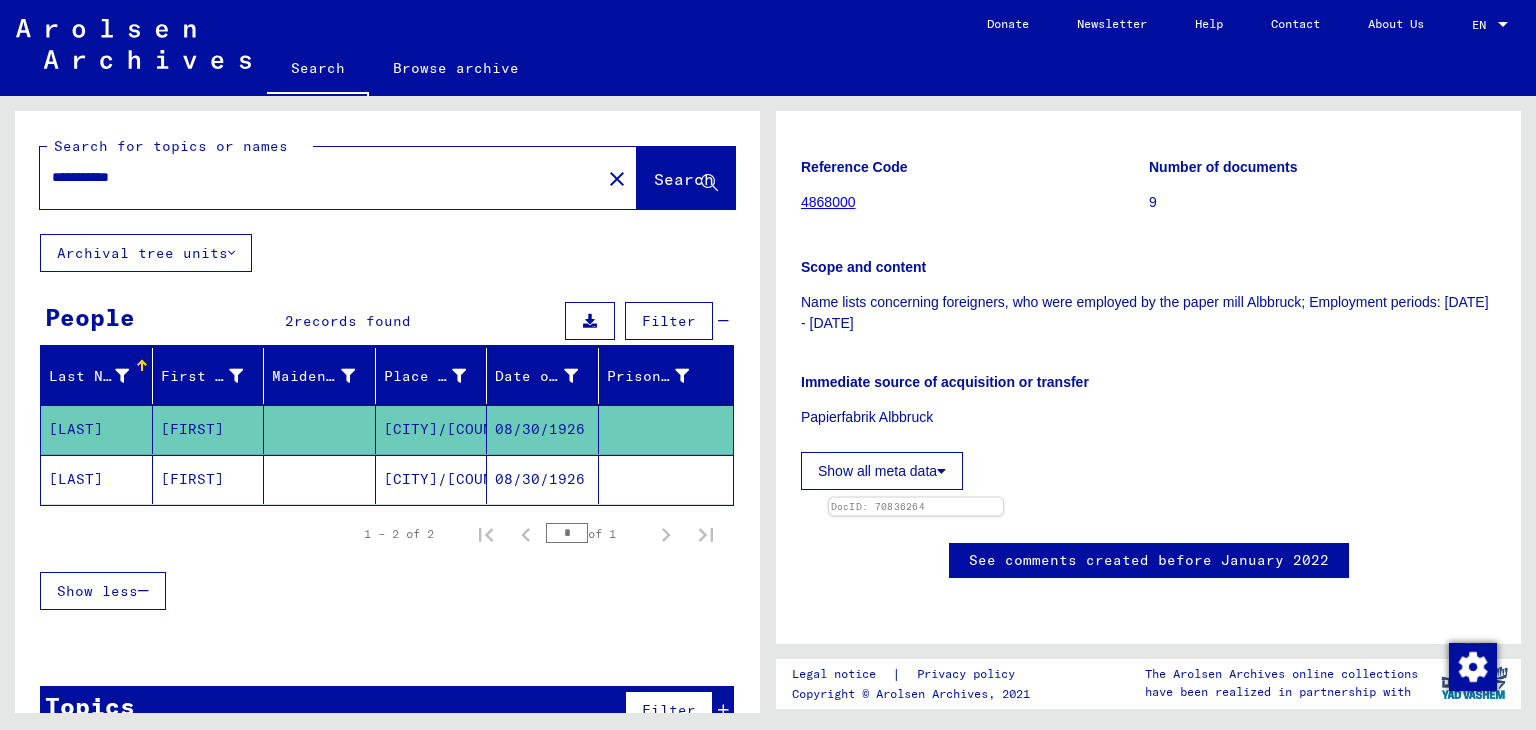 scroll, scrollTop: 600, scrollLeft: 0, axis: vertical 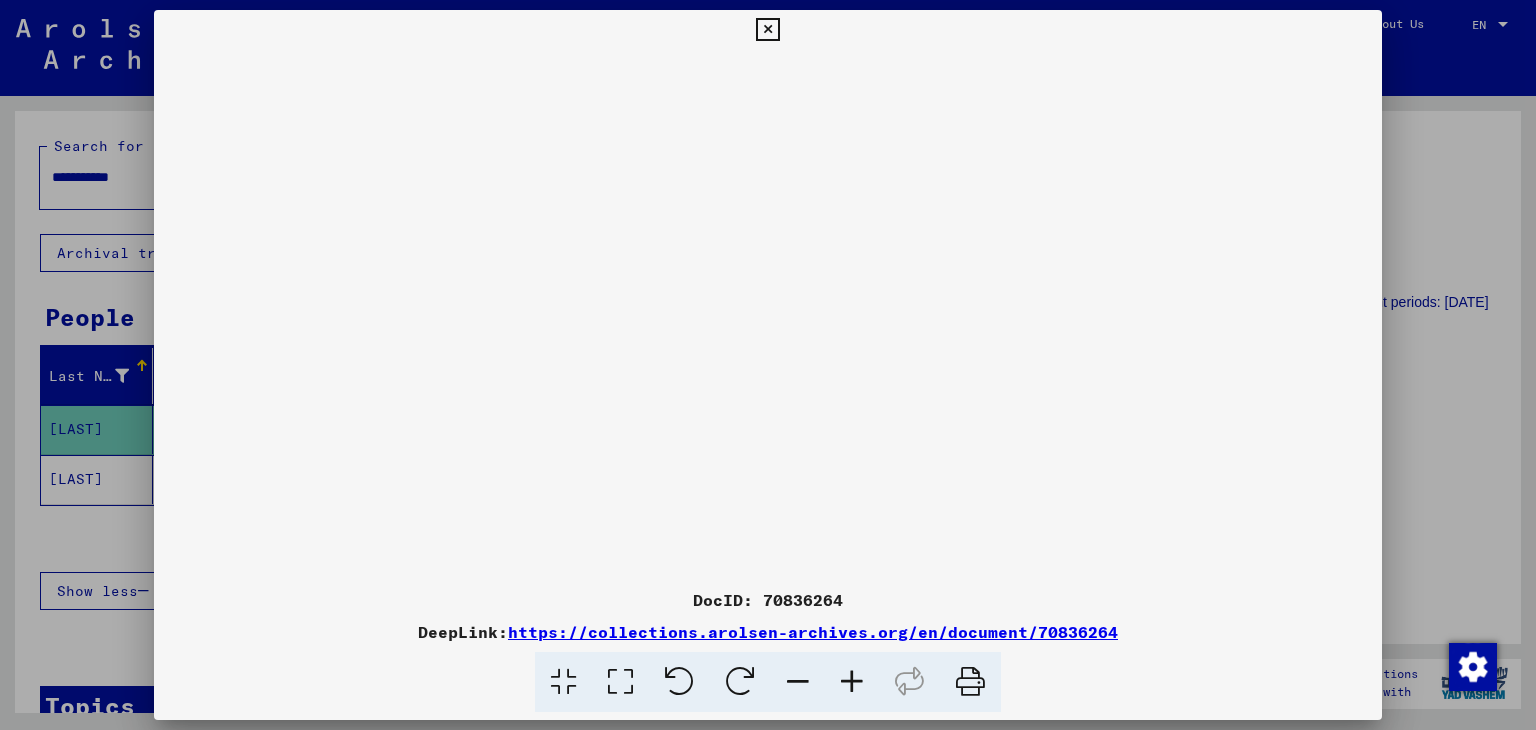 click at bounding box center [768, 315] 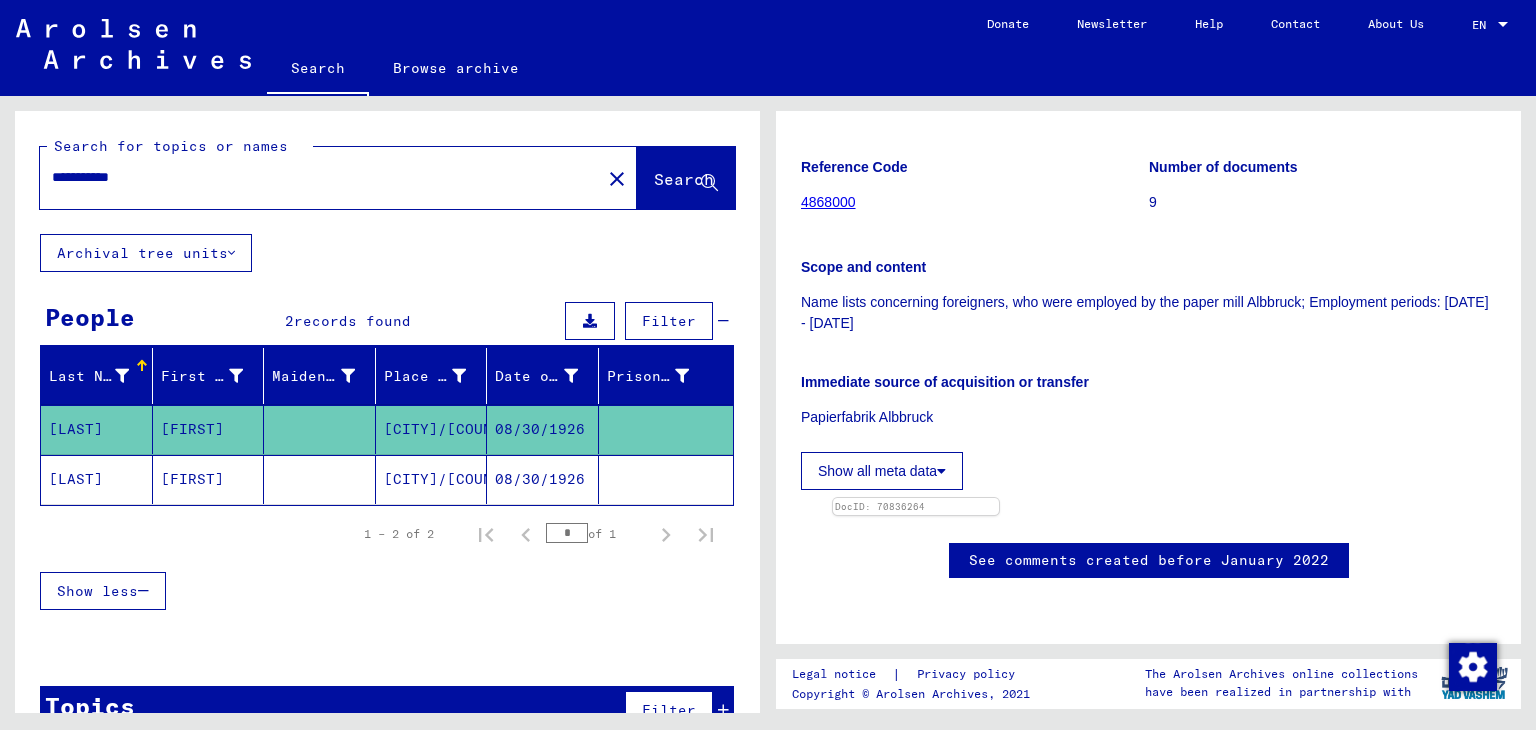 click on "Show all meta data" at bounding box center [882, 471] 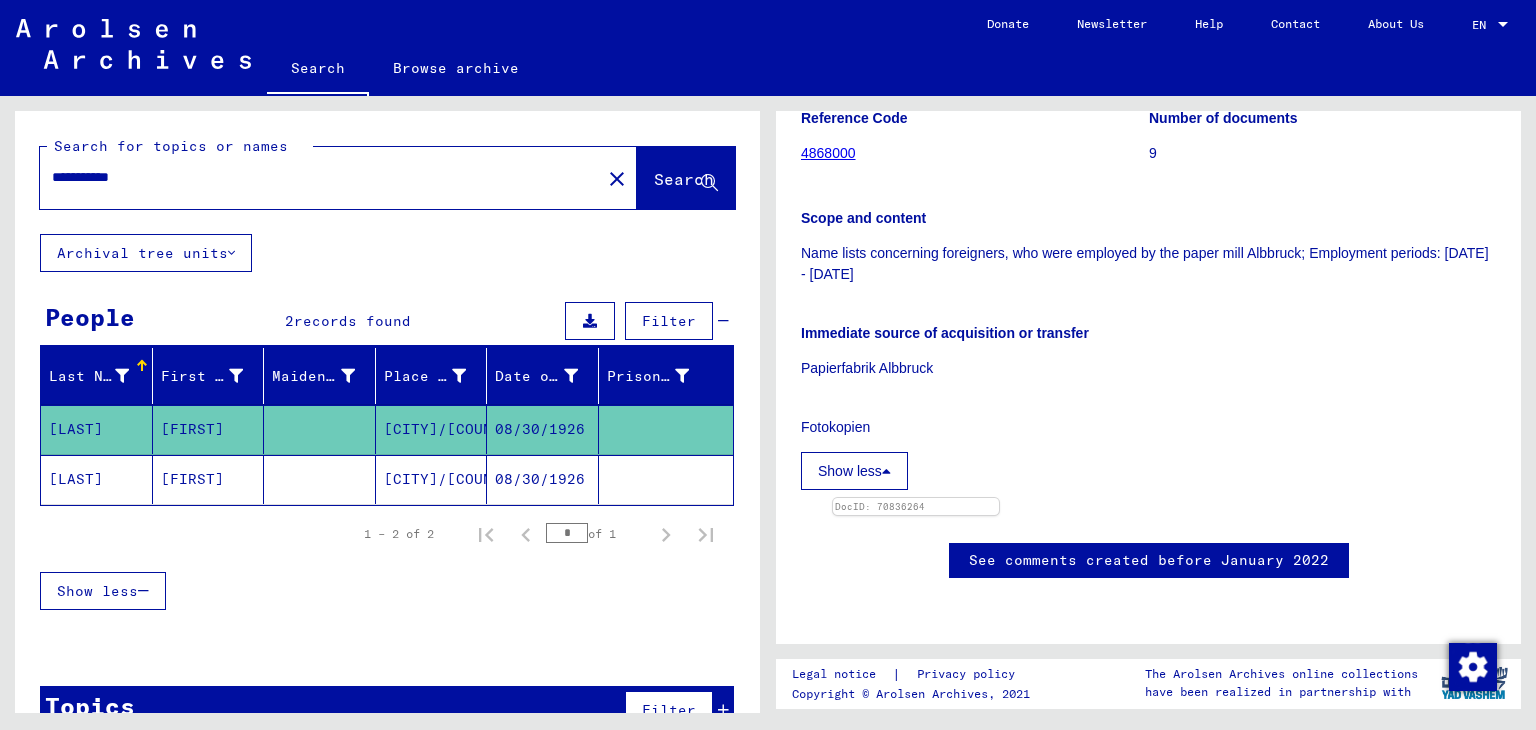 click on "Show less" at bounding box center (854, 471) 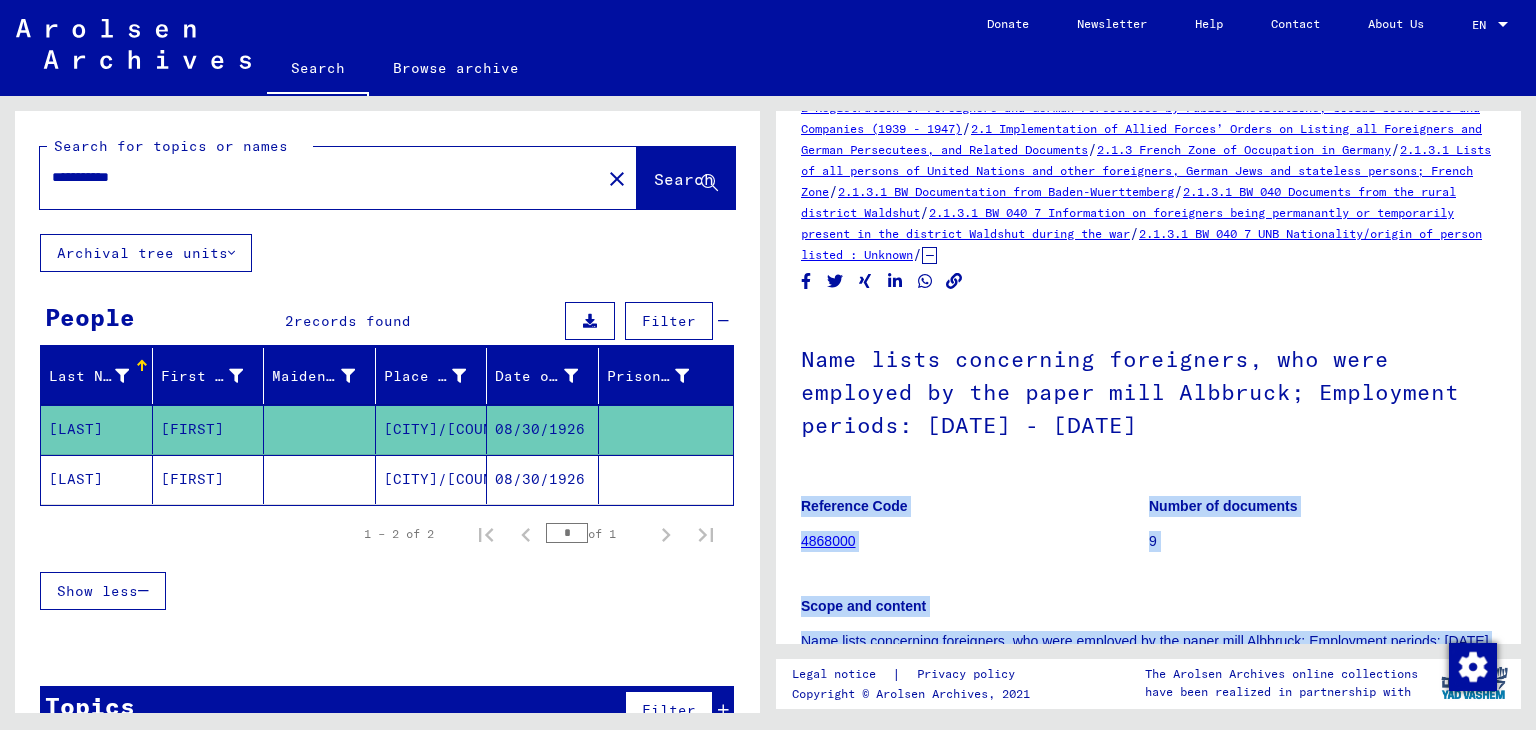 scroll, scrollTop: 21, scrollLeft: 0, axis: vertical 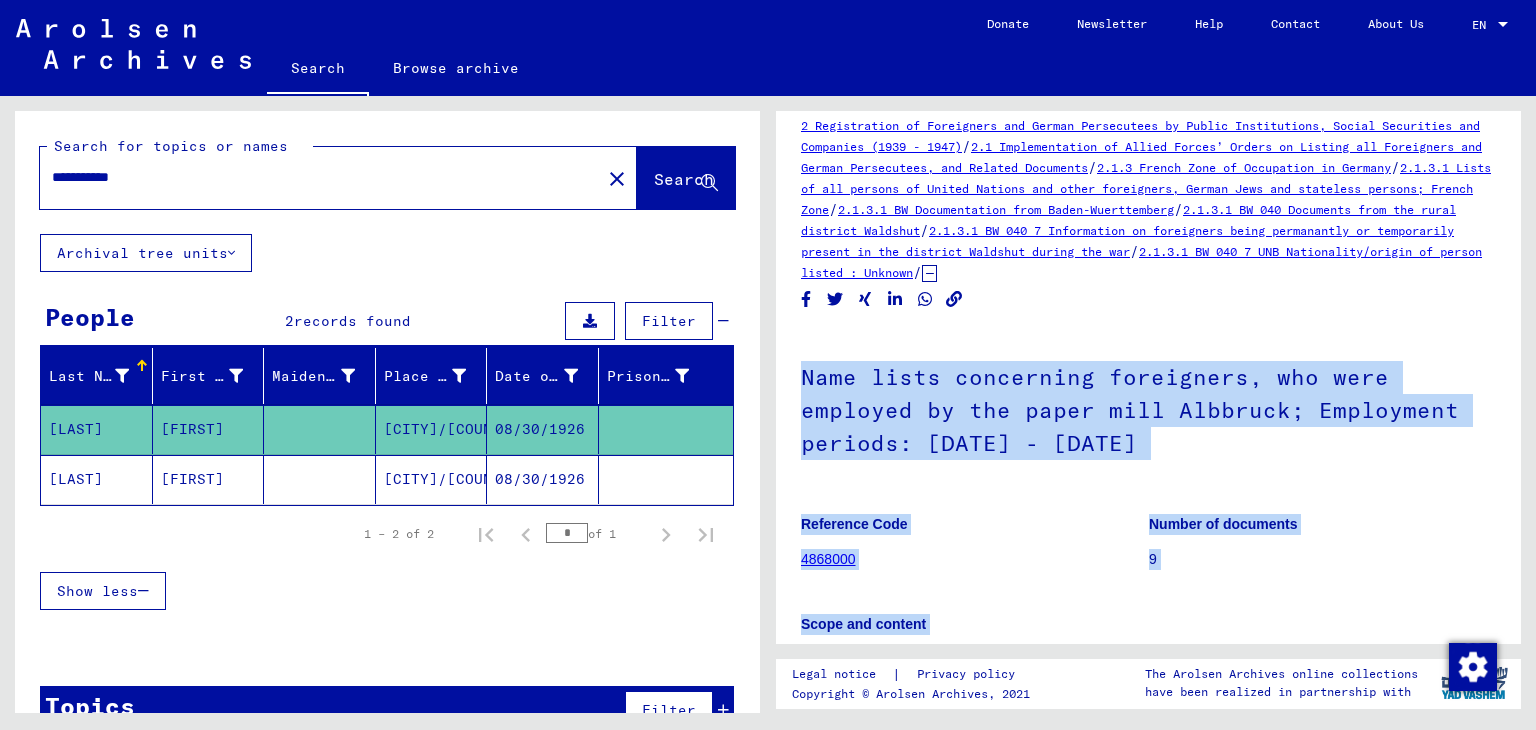 drag, startPoint x: 954, startPoint y: 498, endPoint x: 805, endPoint y: 330, distance: 224.55511 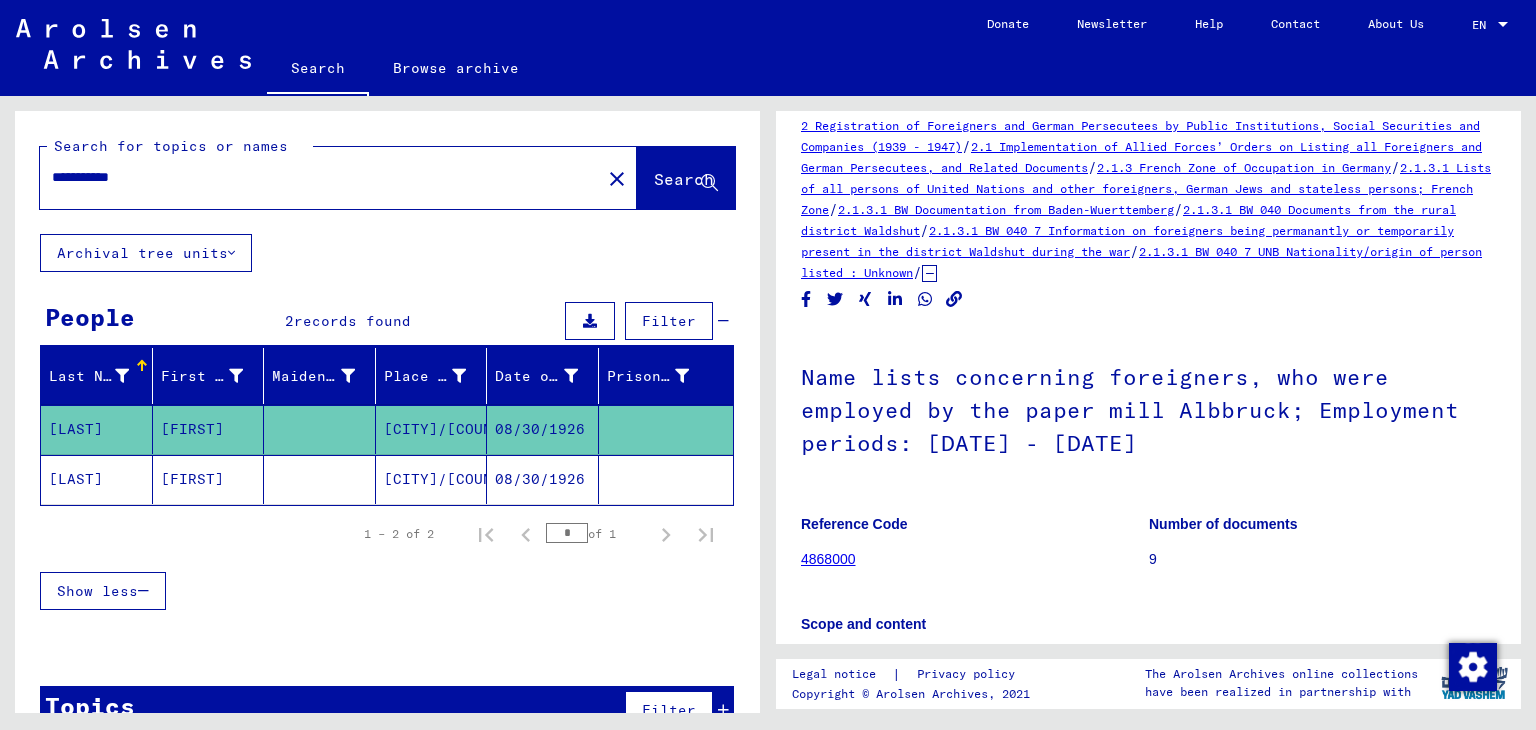 click on "[FIRST]" at bounding box center (209, 429) 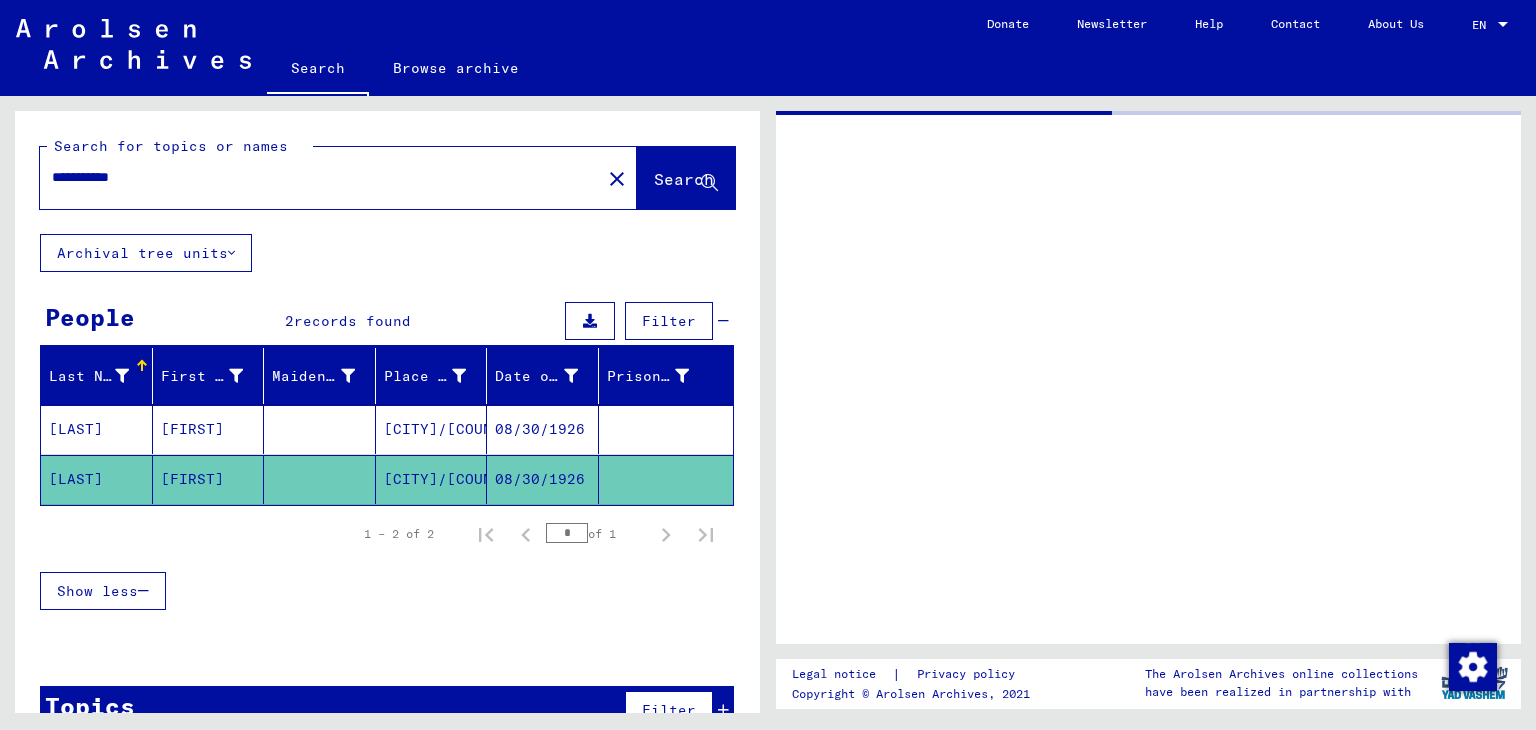 scroll, scrollTop: 0, scrollLeft: 0, axis: both 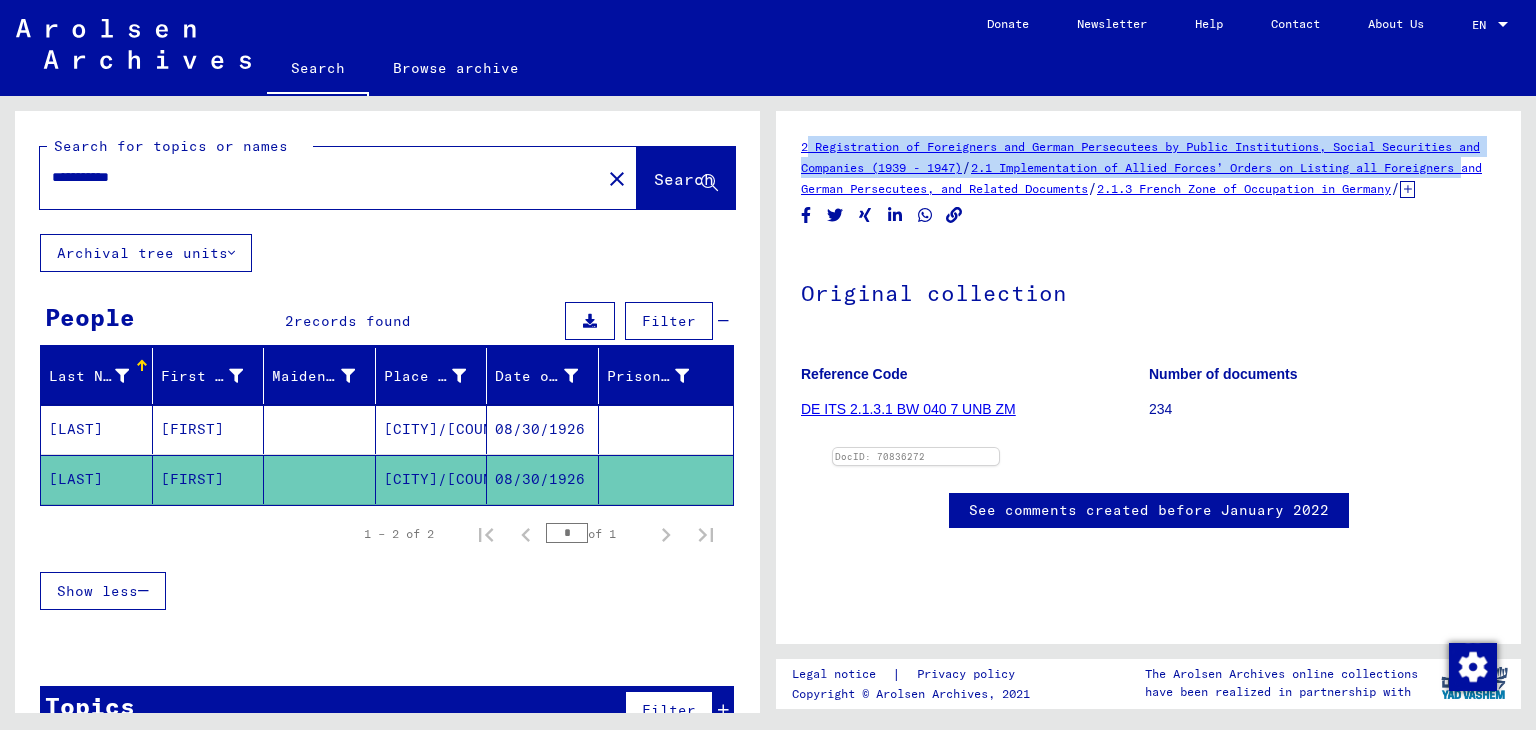 drag, startPoint x: 792, startPoint y: 144, endPoint x: 966, endPoint y: 190, distance: 179.97778 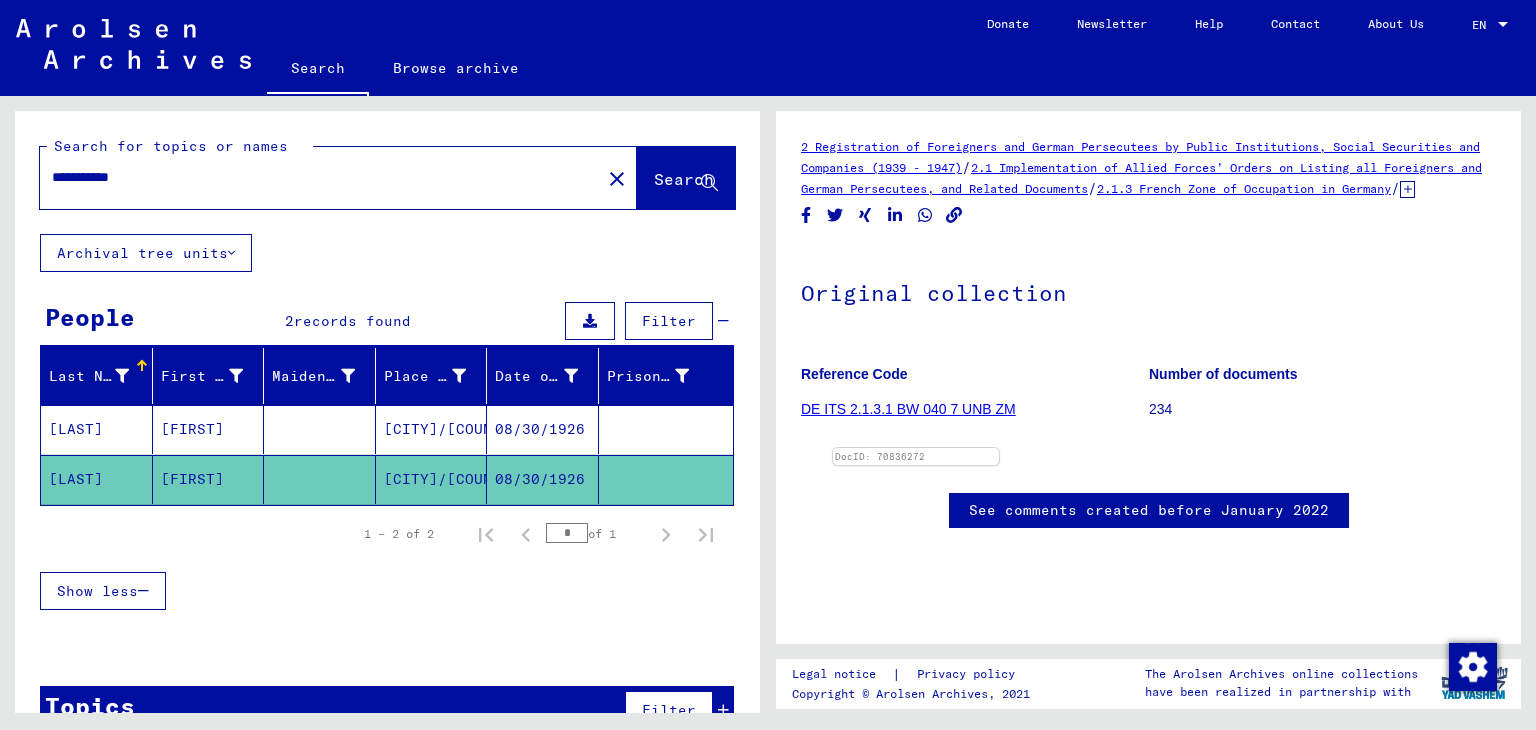 click at bounding box center (1407, 189) 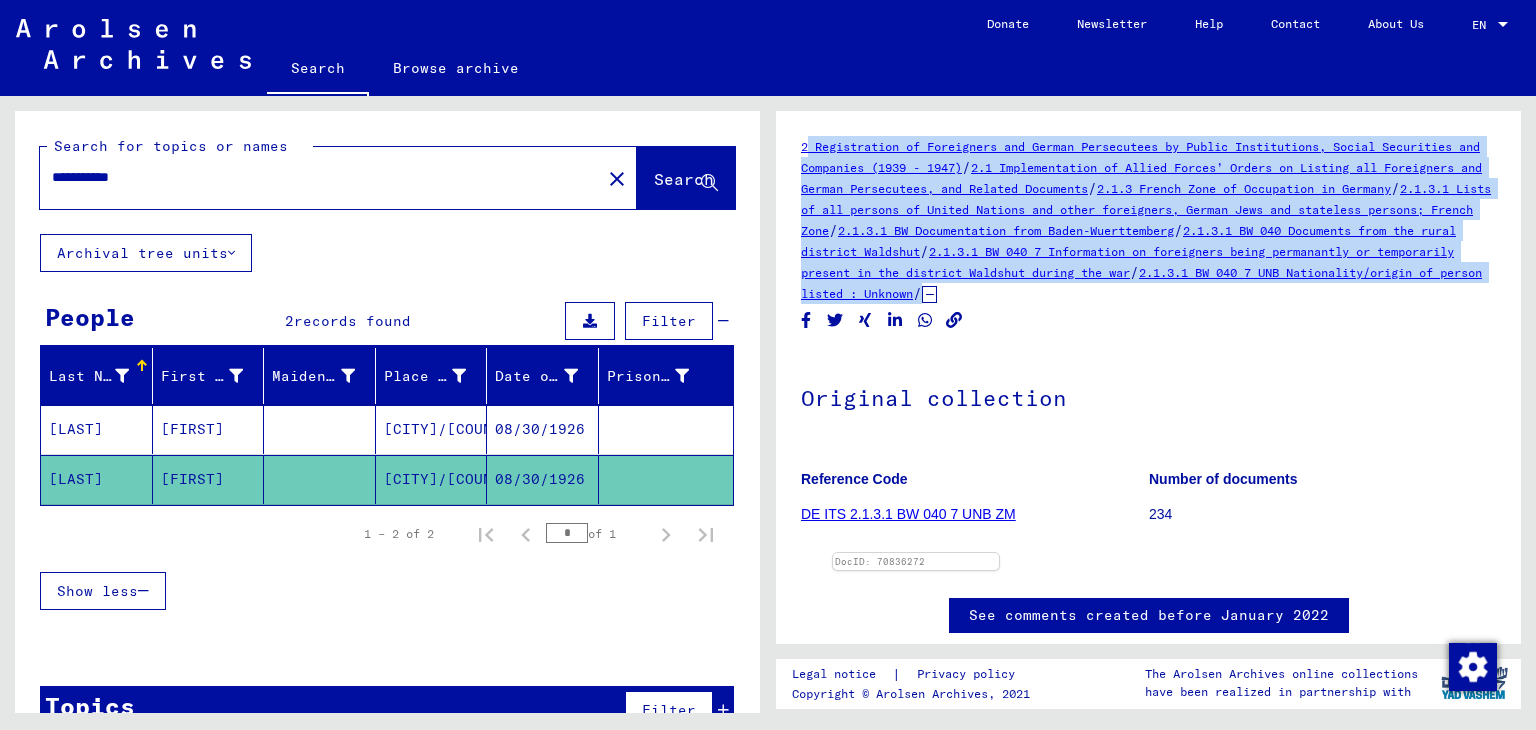 drag, startPoint x: 803, startPoint y: 149, endPoint x: 890, endPoint y: 319, distance: 190.96858 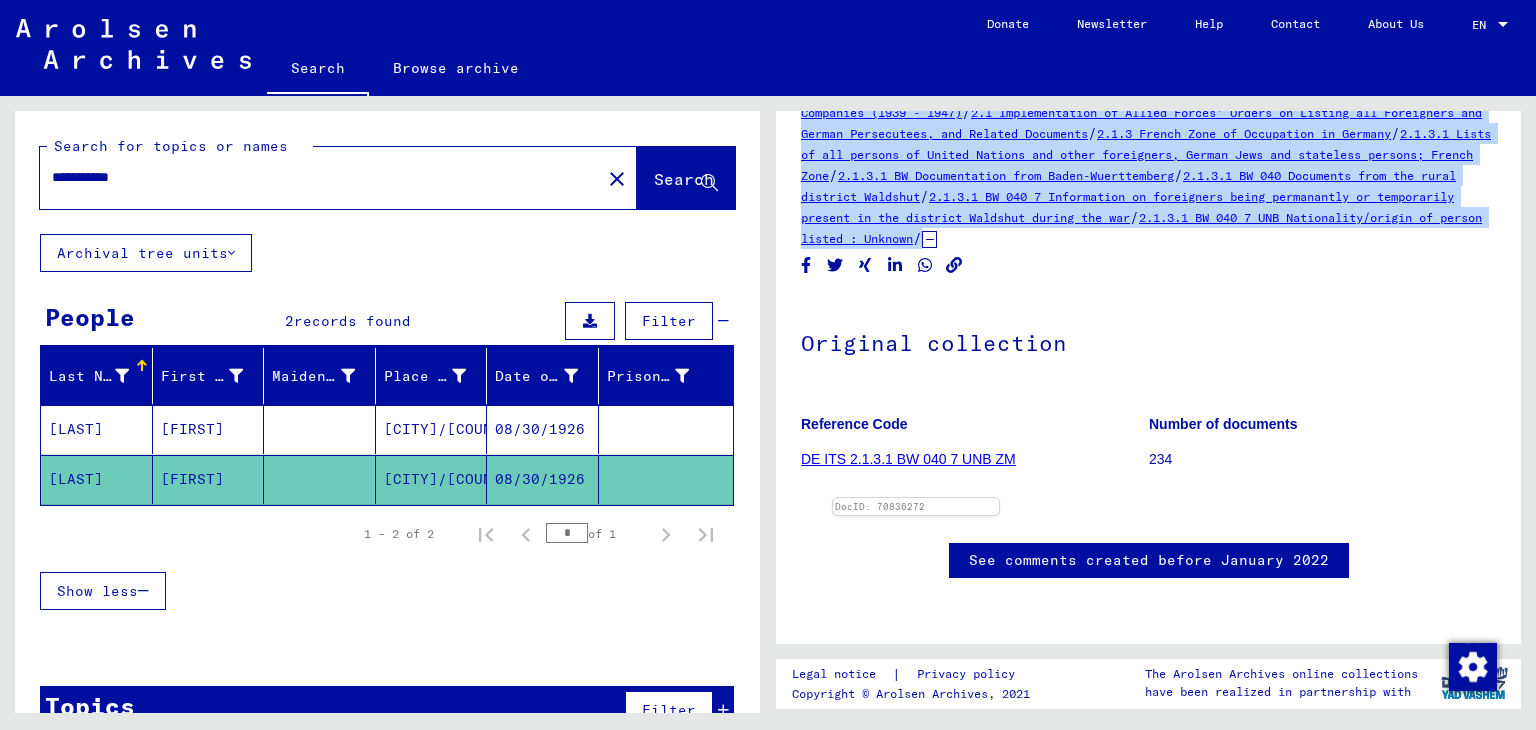 scroll, scrollTop: 0, scrollLeft: 0, axis: both 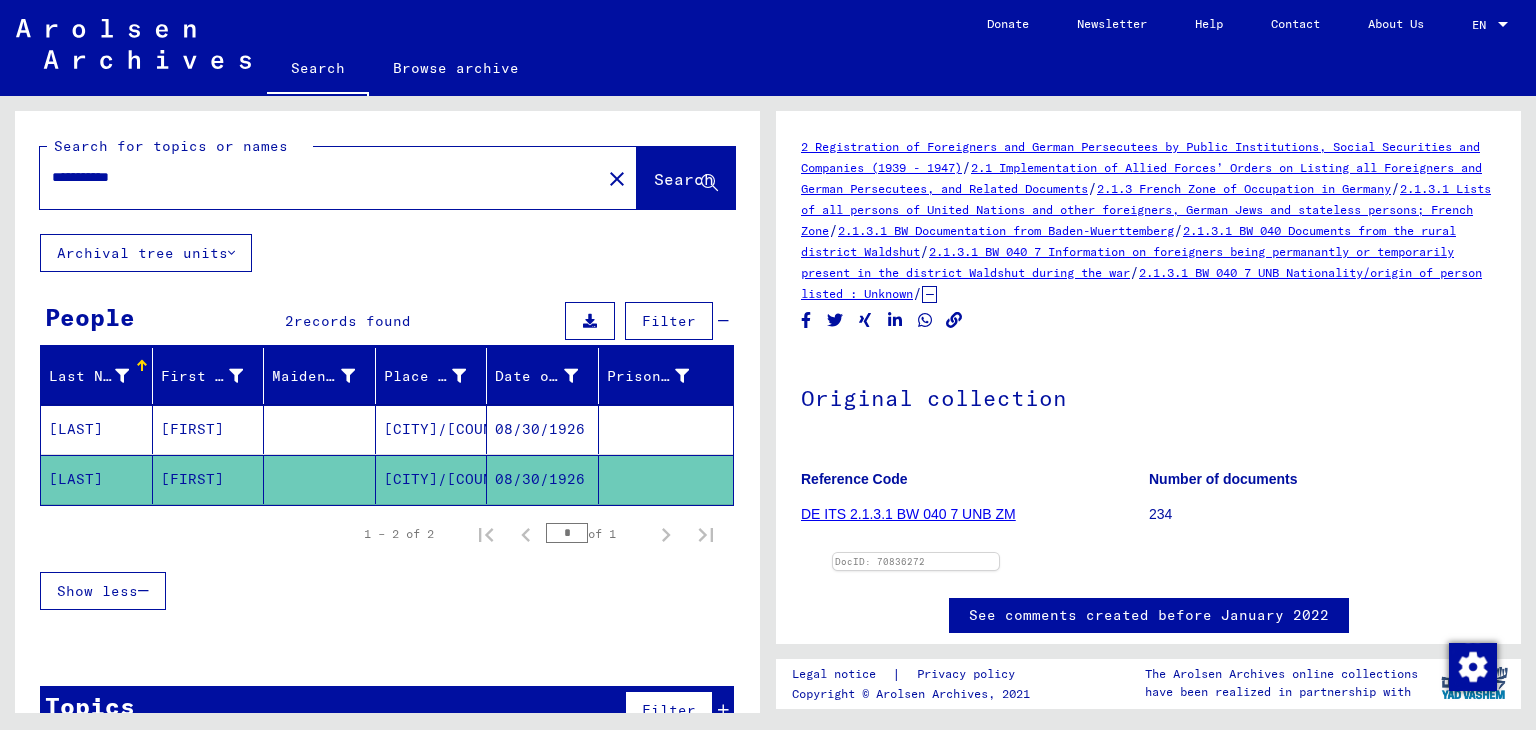 click on "2 Registration of Foreigners and German Persecutees by Public Institutions, Social Securities and Companies (1939 - 1947) / 2.1 Implementation of Allied Forces’ Orders on Listing all Foreigners and German Persecutees, and Related Documents / 2.1.3 French Zone of Occupation in Germany / 2.1.3.1 Lists of all persons of United Nations and other foreigners, German Jews and stateless persons; French Zone / 2.1.3.1 BW Documentation from Baden-Wuerttemberg / 2.1.3.1 BW 040 Documents from the rural district Waldshut / 2.1.3.1 BW 040 7 Information on foreigners being permanantly or temporarily present in the district Waldshut during the war / 2.1.3.1 BW 040 7 UNB Nationality/origin of person listed : Unknown / Original collection Reference Code DE ITS 2.1.3.1 BW 040 7 UNB ZM Number of documents 234 DocID: 70836272 See comments created before January 2022" at bounding box center (1148, 405) 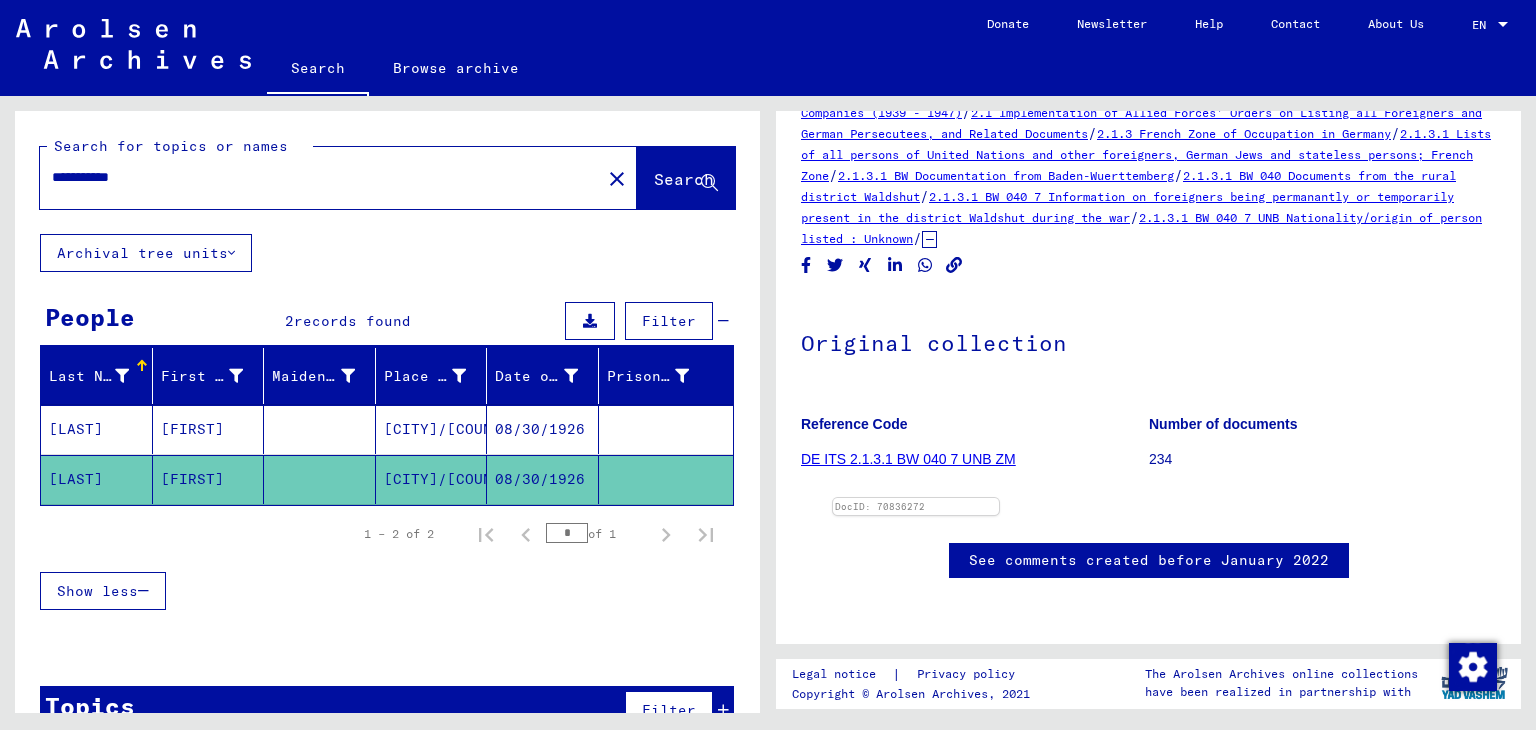 scroll, scrollTop: 300, scrollLeft: 0, axis: vertical 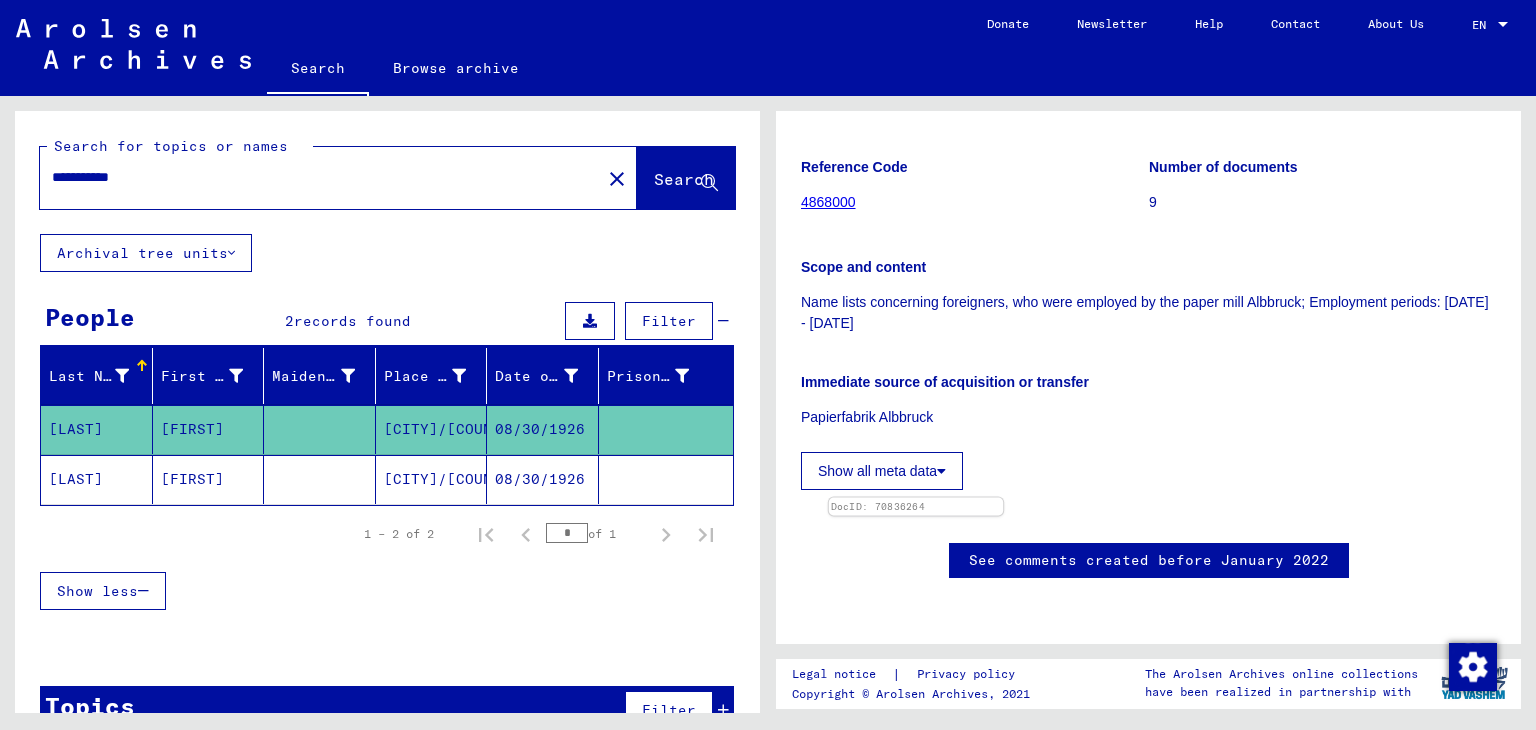 click at bounding box center [916, 498] 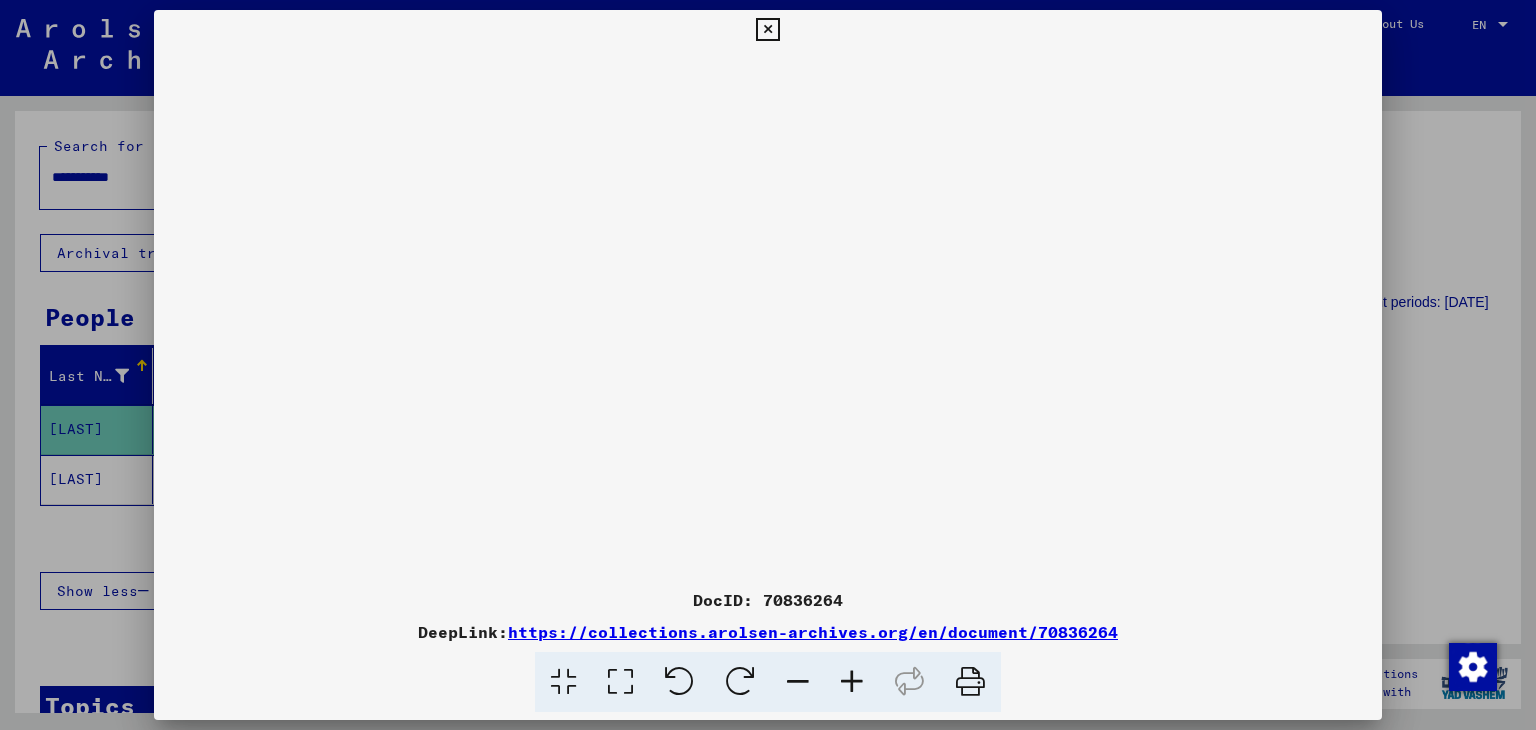 click at bounding box center [852, 682] 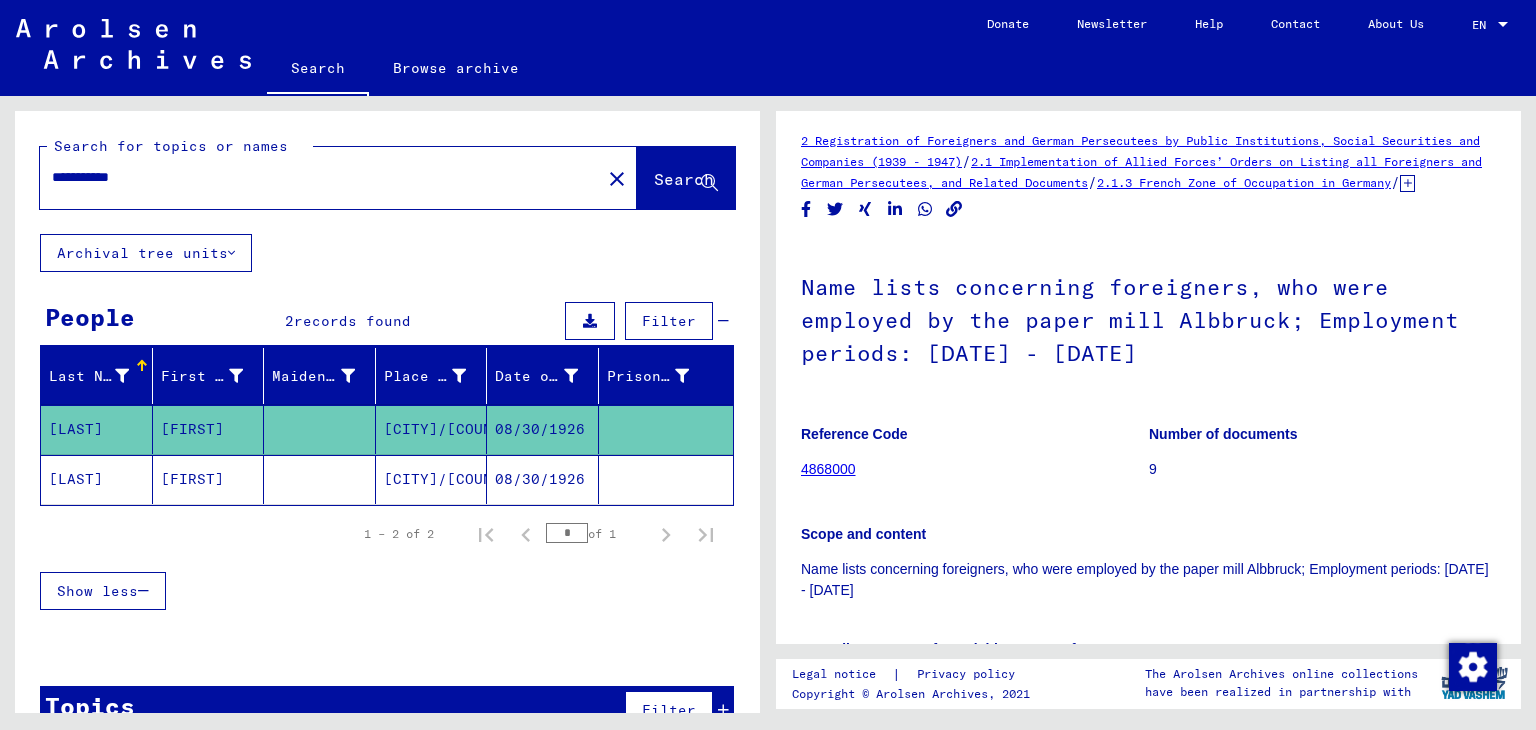 scroll, scrollTop: 0, scrollLeft: 0, axis: both 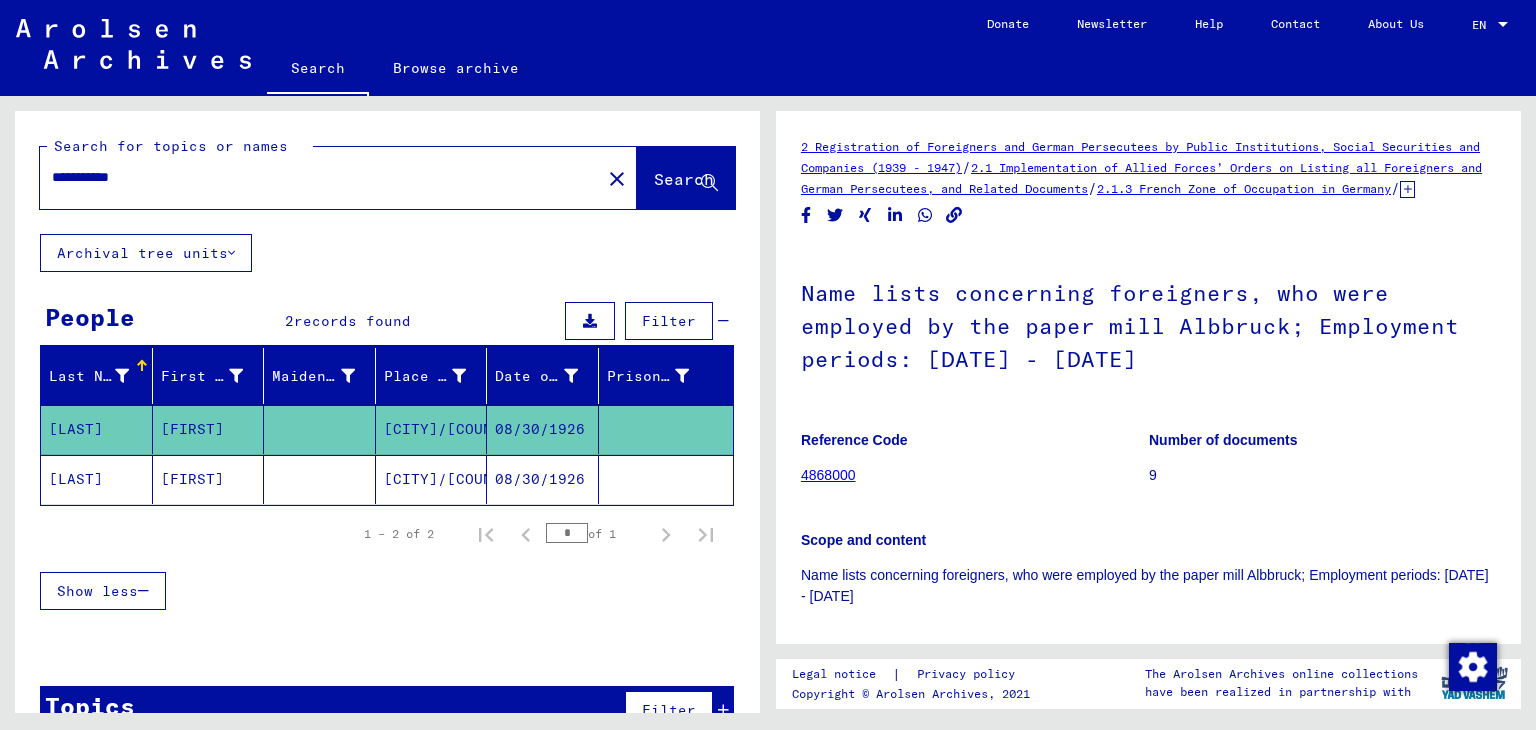click at bounding box center (1407, 189) 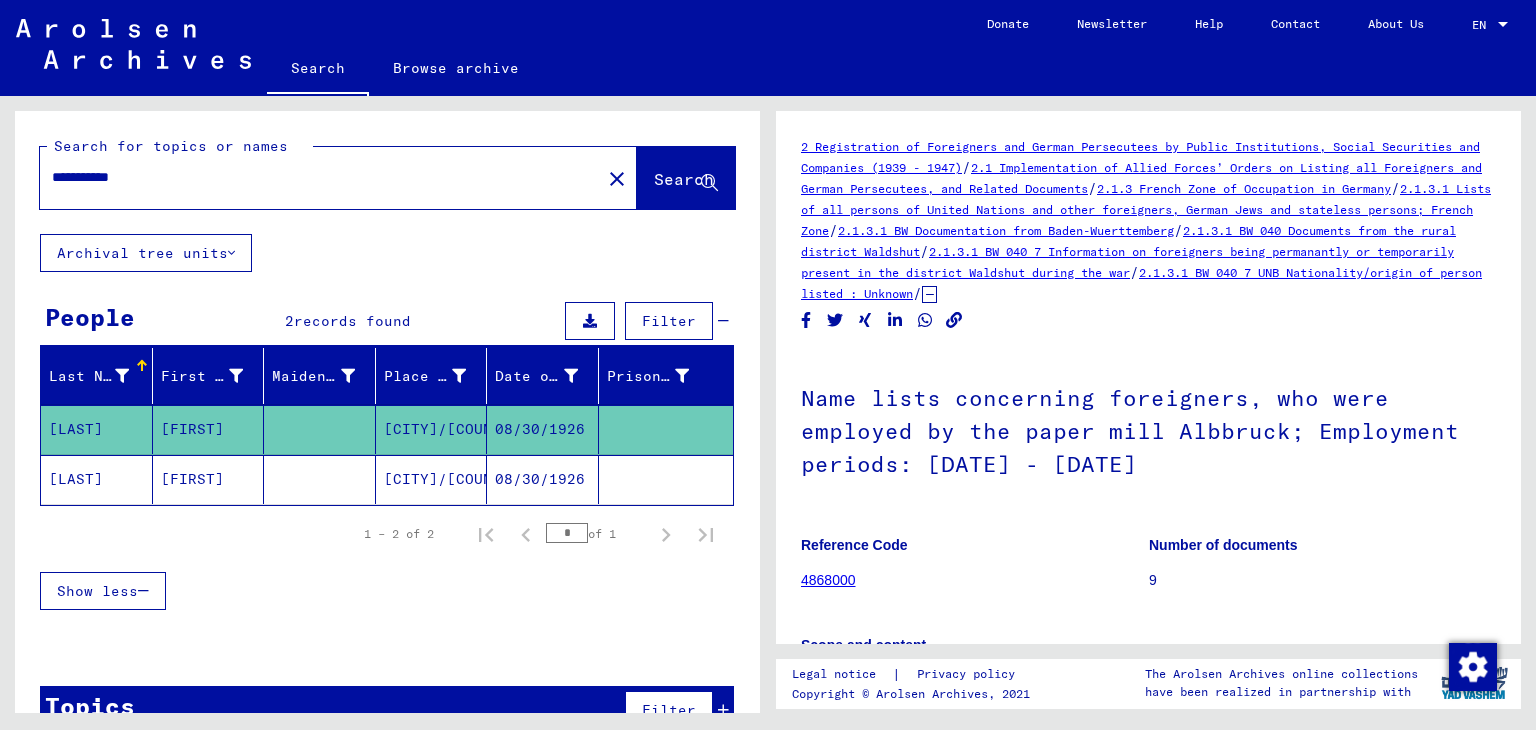 click on "08/30/1926" at bounding box center [543, 429] 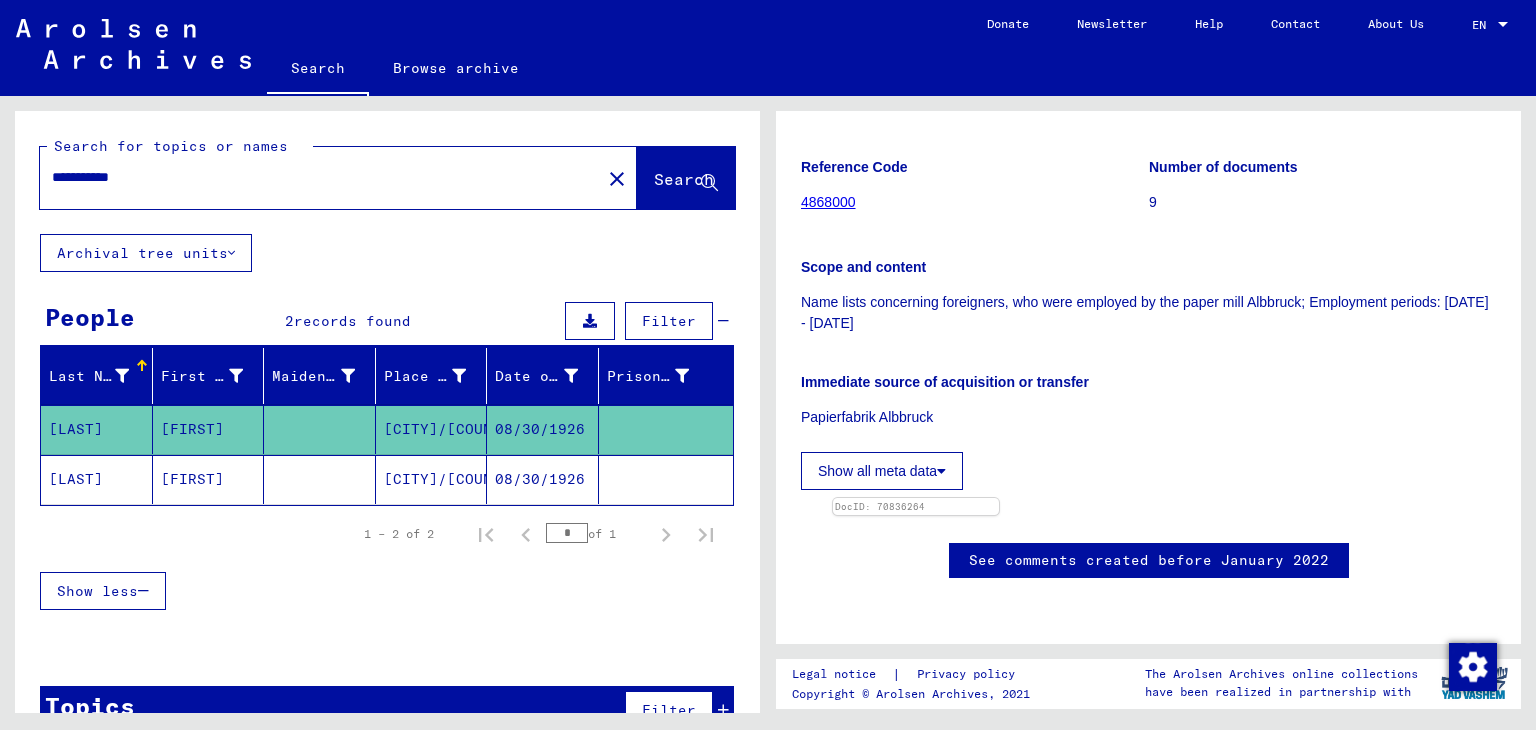 scroll, scrollTop: 600, scrollLeft: 0, axis: vertical 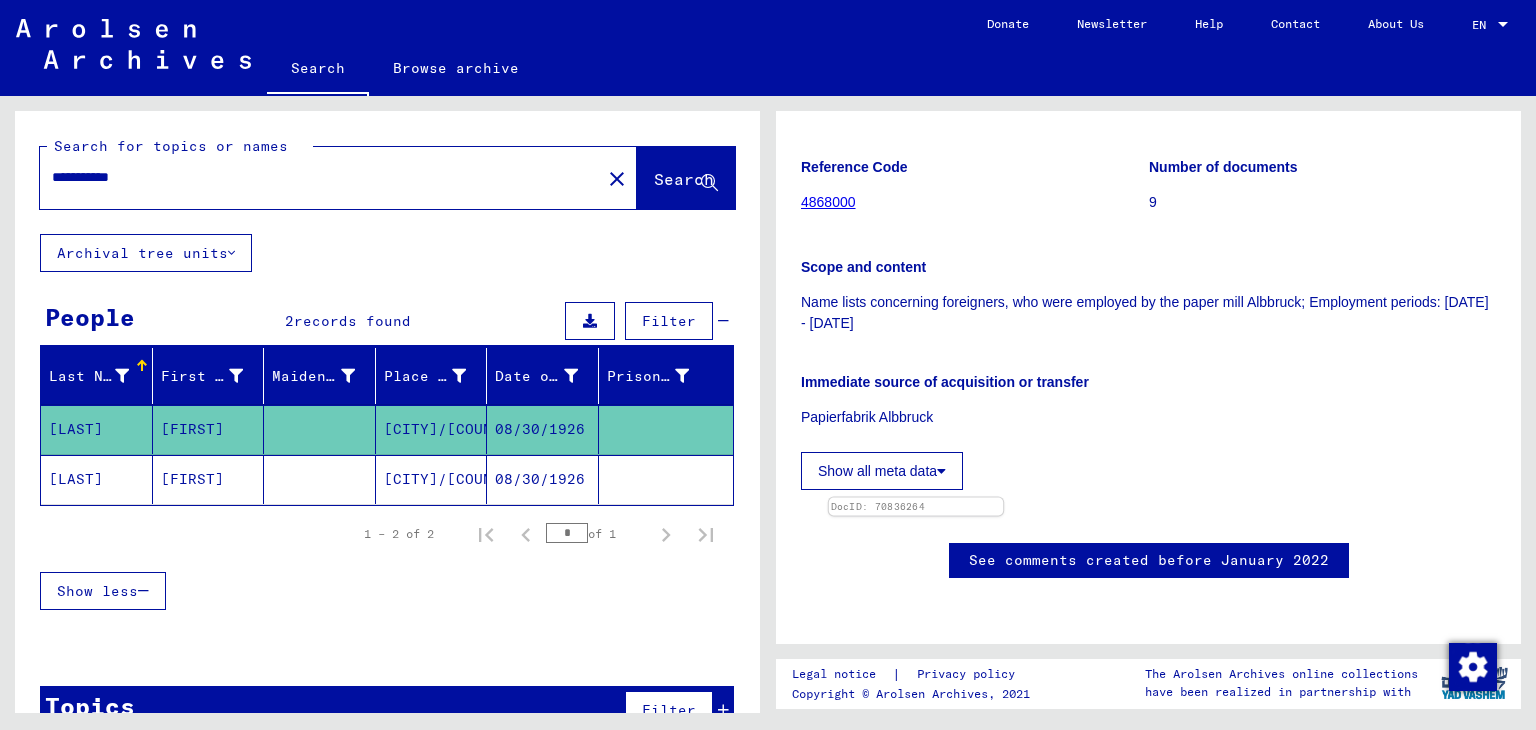 click at bounding box center [916, 498] 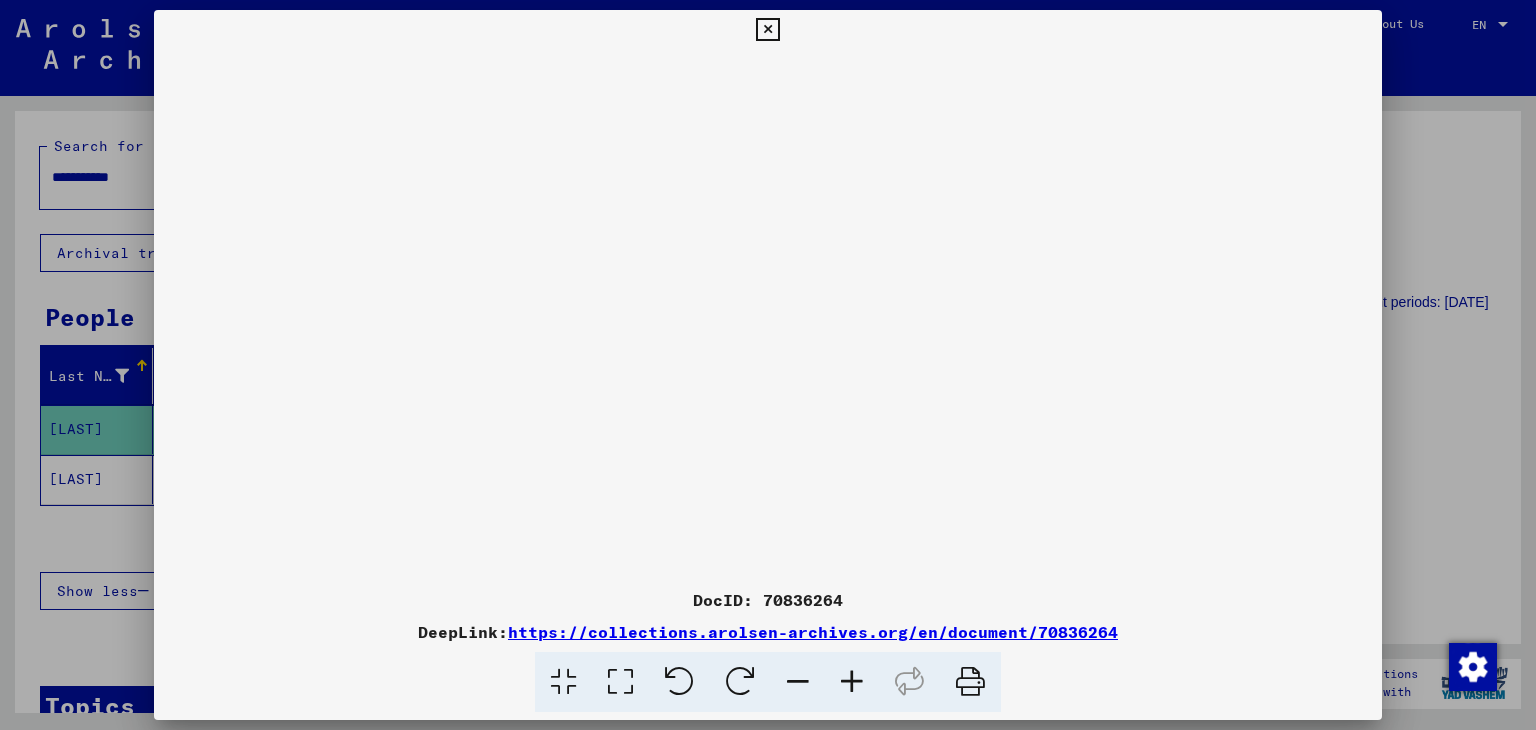 click at bounding box center (852, 682) 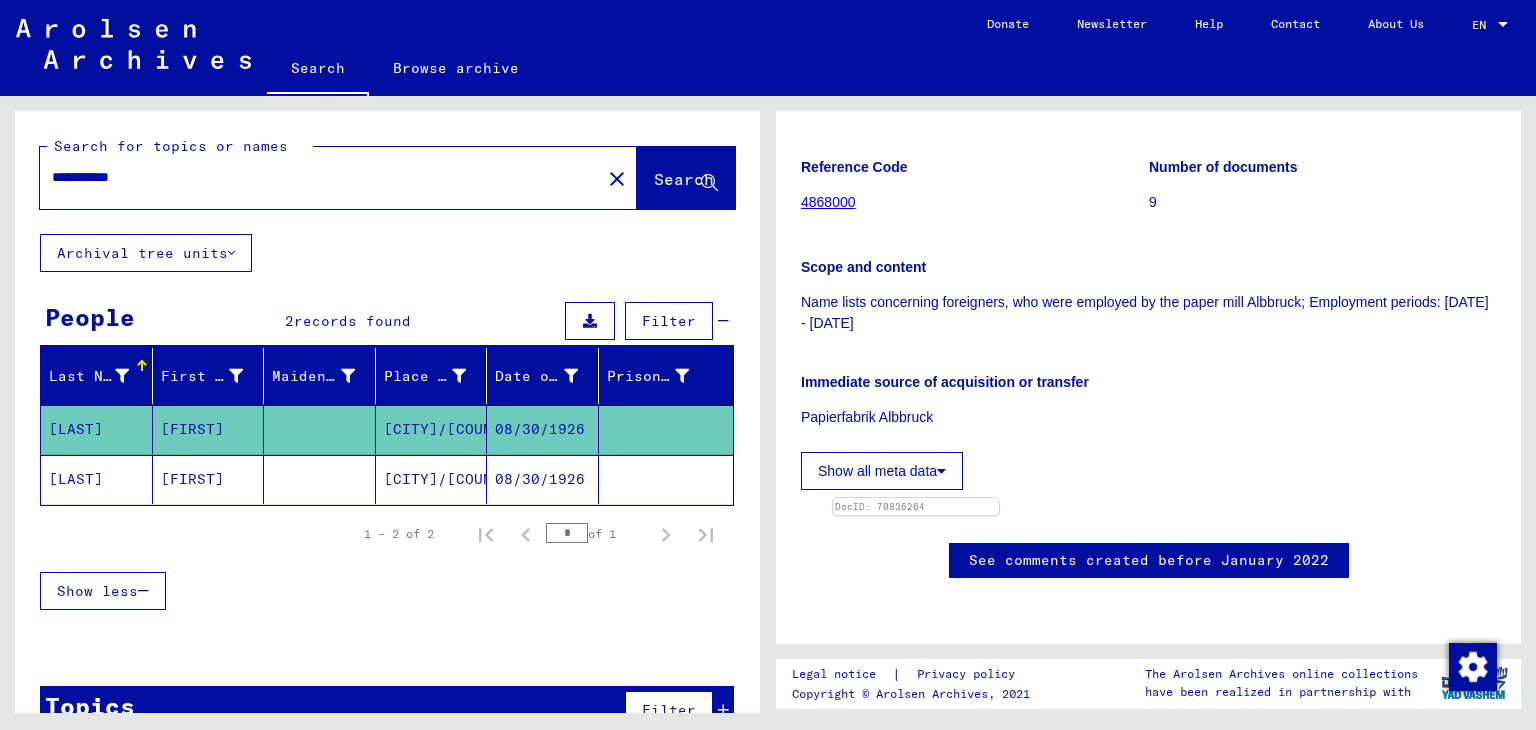click on "[FIRST]" at bounding box center (209, 429) 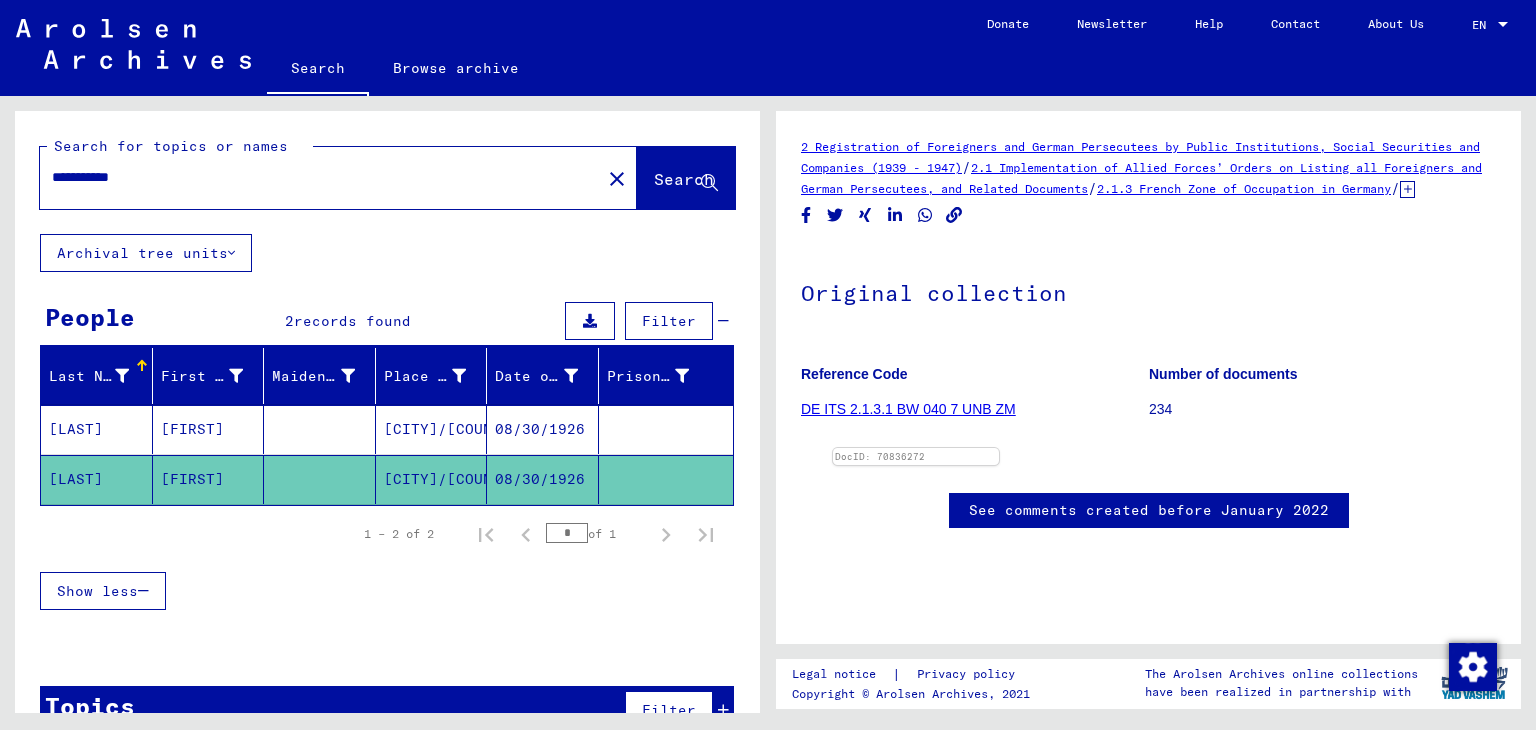 scroll, scrollTop: 400, scrollLeft: 0, axis: vertical 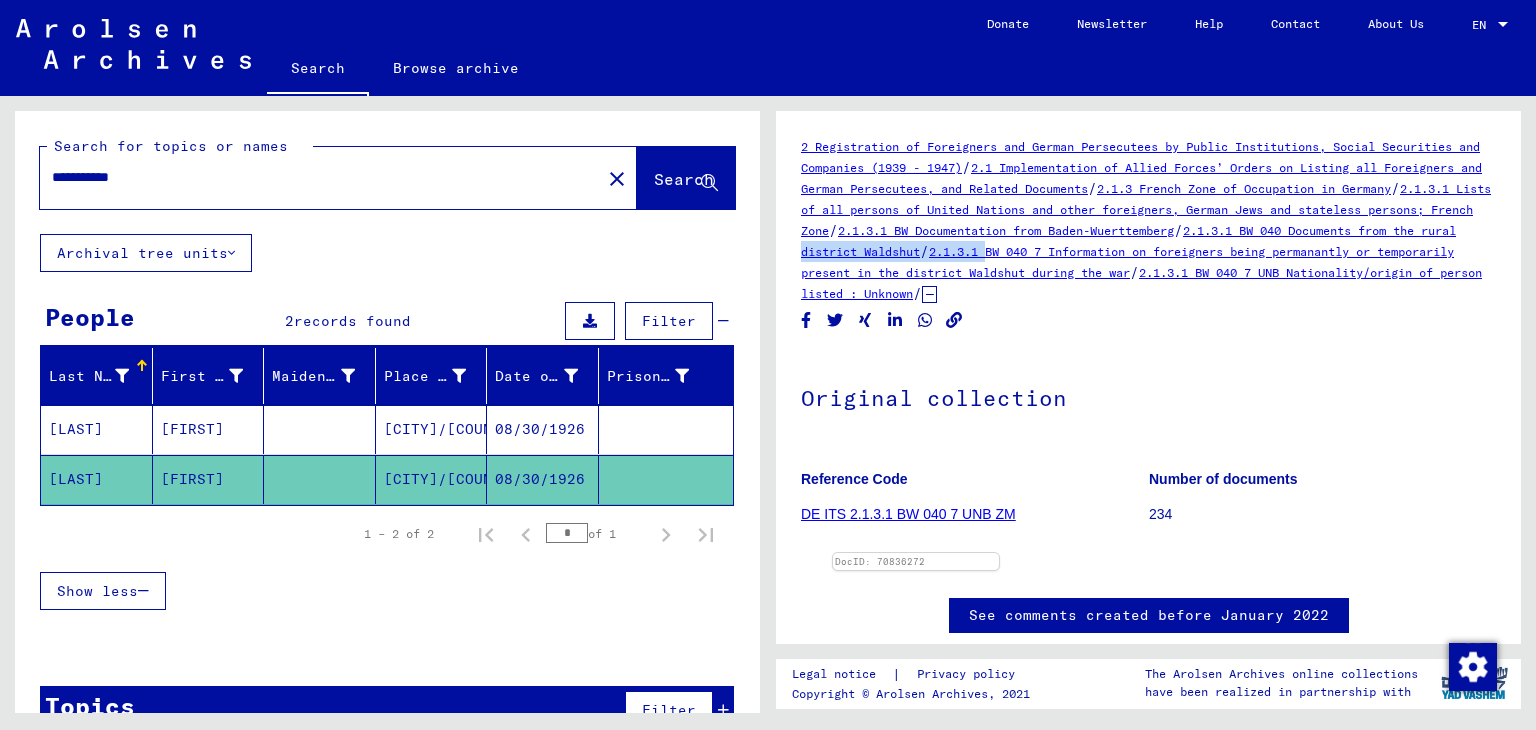 drag, startPoint x: 1491, startPoint y: 251, endPoint x: 1252, endPoint y: 250, distance: 239.00209 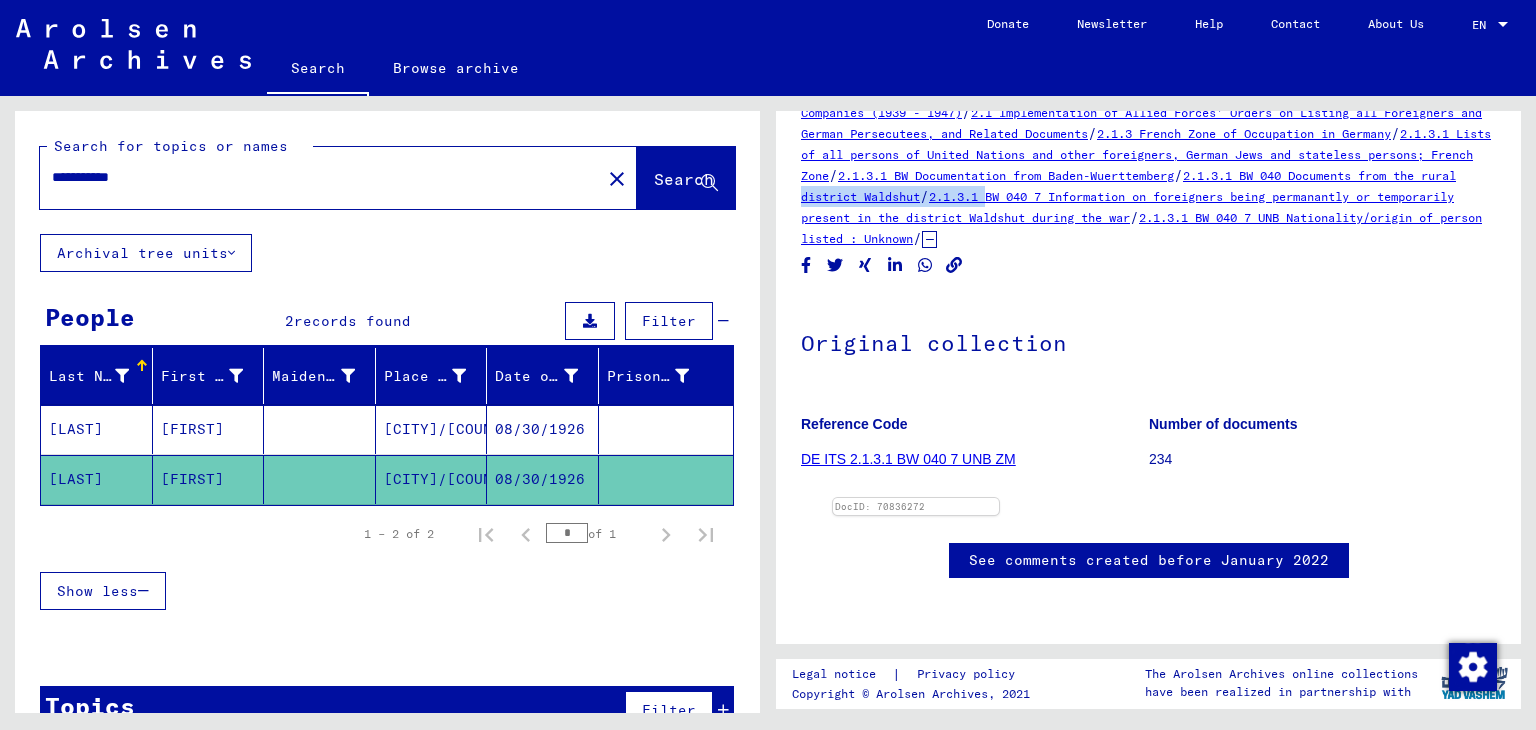 scroll, scrollTop: 400, scrollLeft: 0, axis: vertical 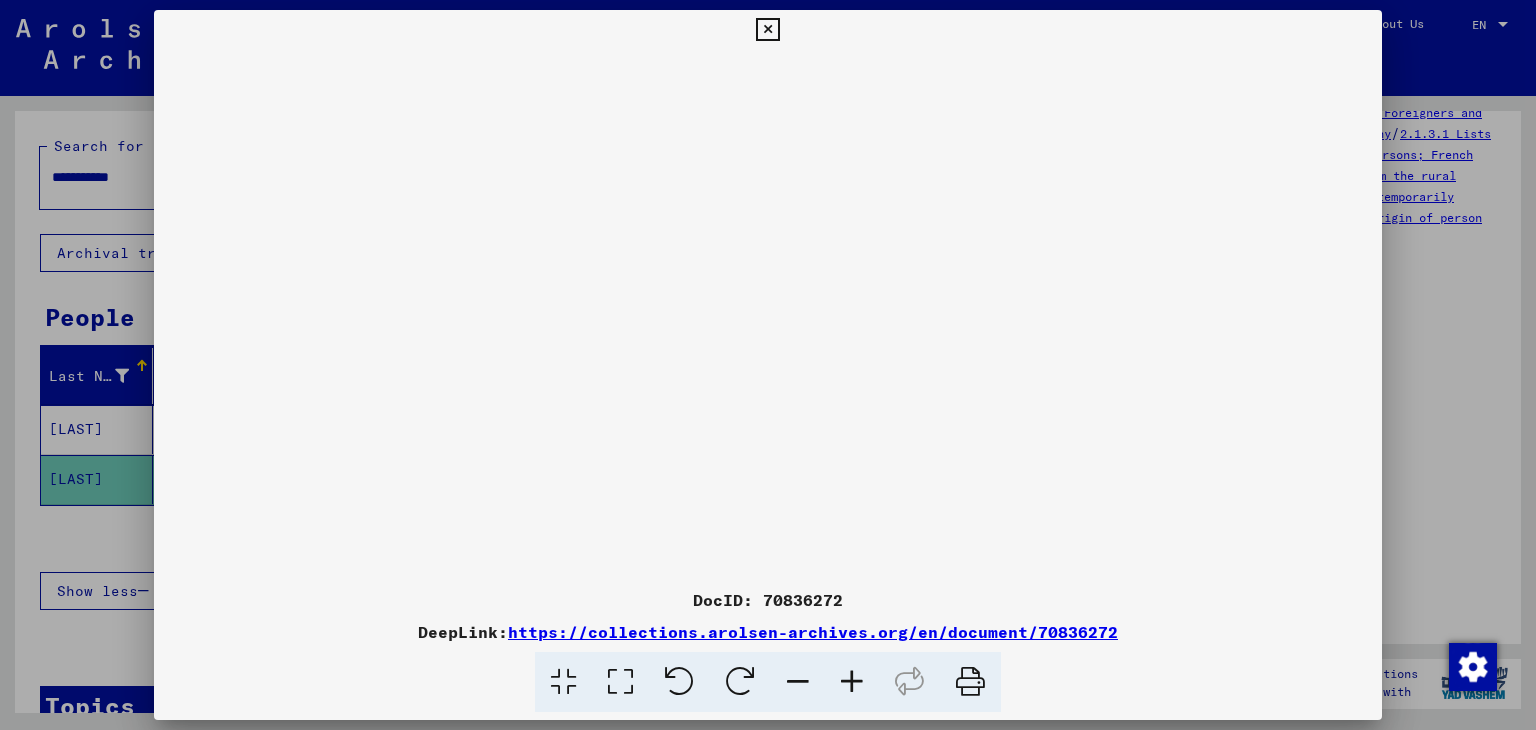 click at bounding box center [767, 30] 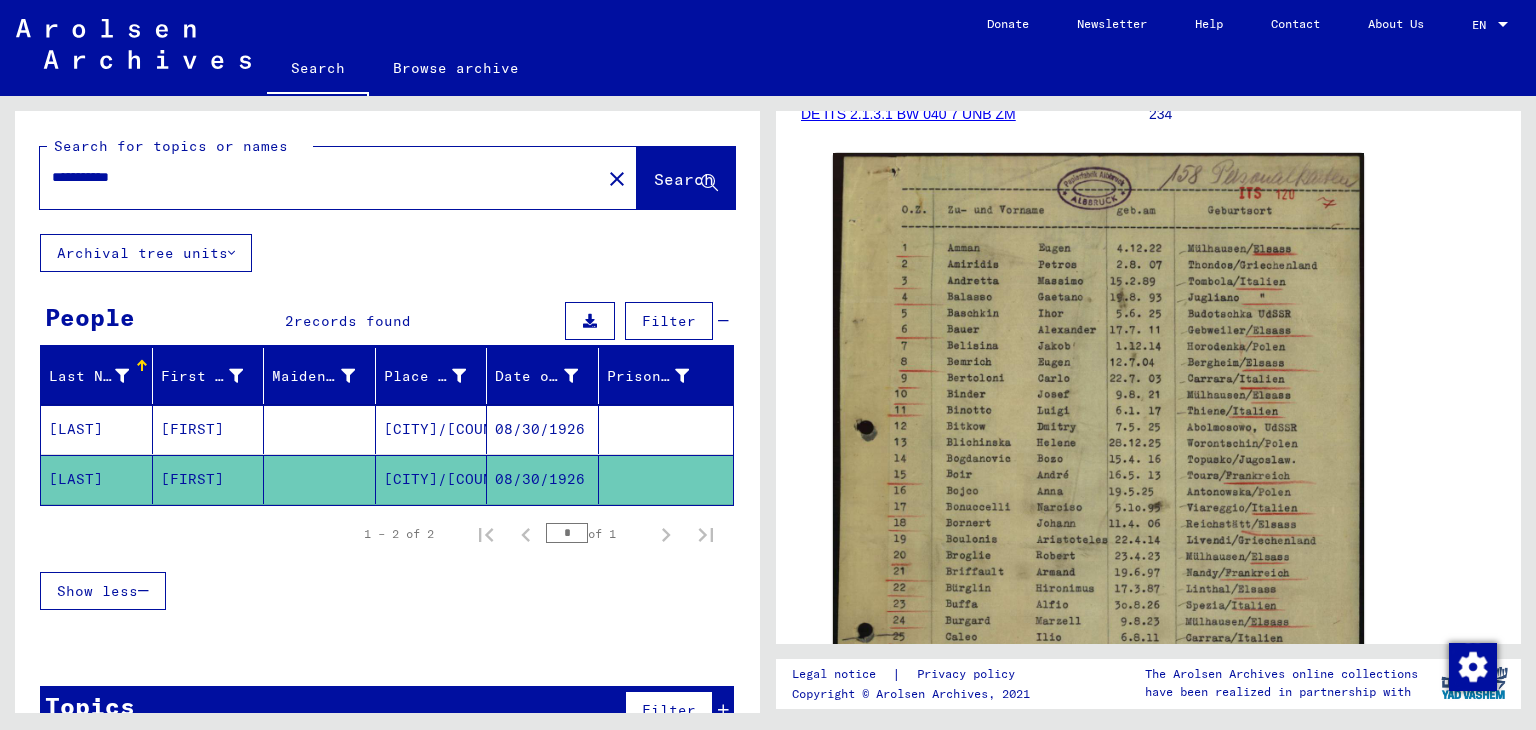 drag, startPoint x: 260, startPoint y: 181, endPoint x: 52, endPoint y: 166, distance: 208.54016 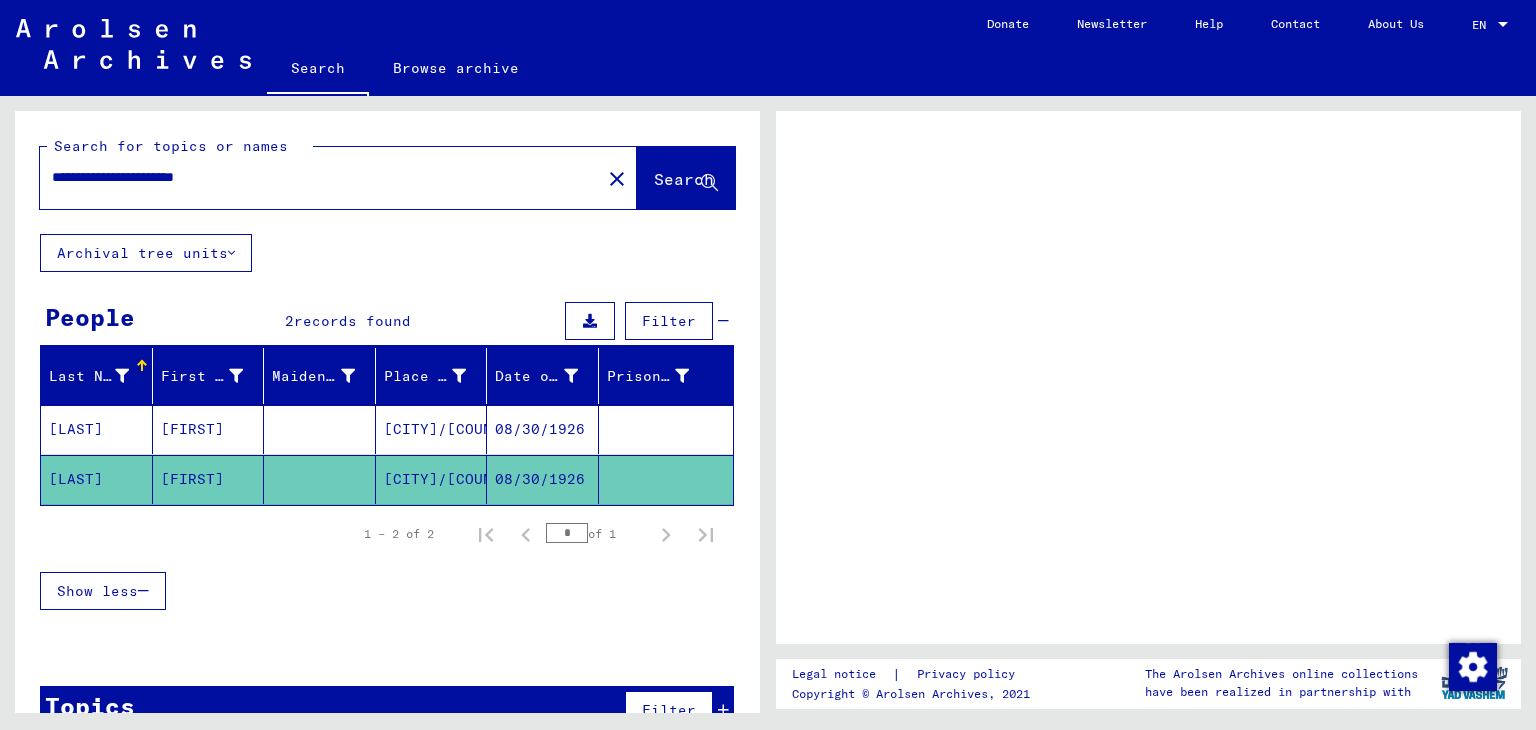 scroll, scrollTop: 0, scrollLeft: 0, axis: both 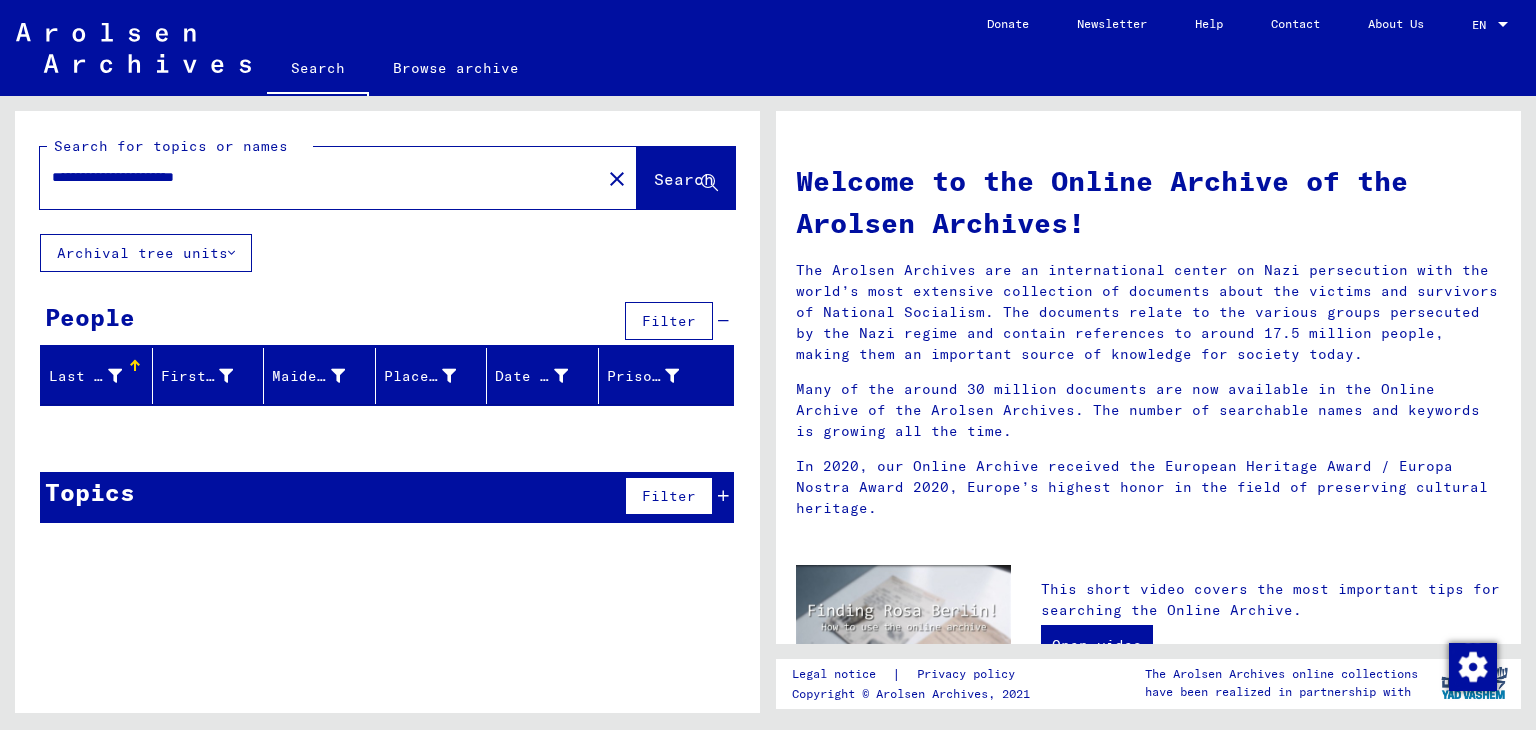 click on "**********" at bounding box center (314, 177) 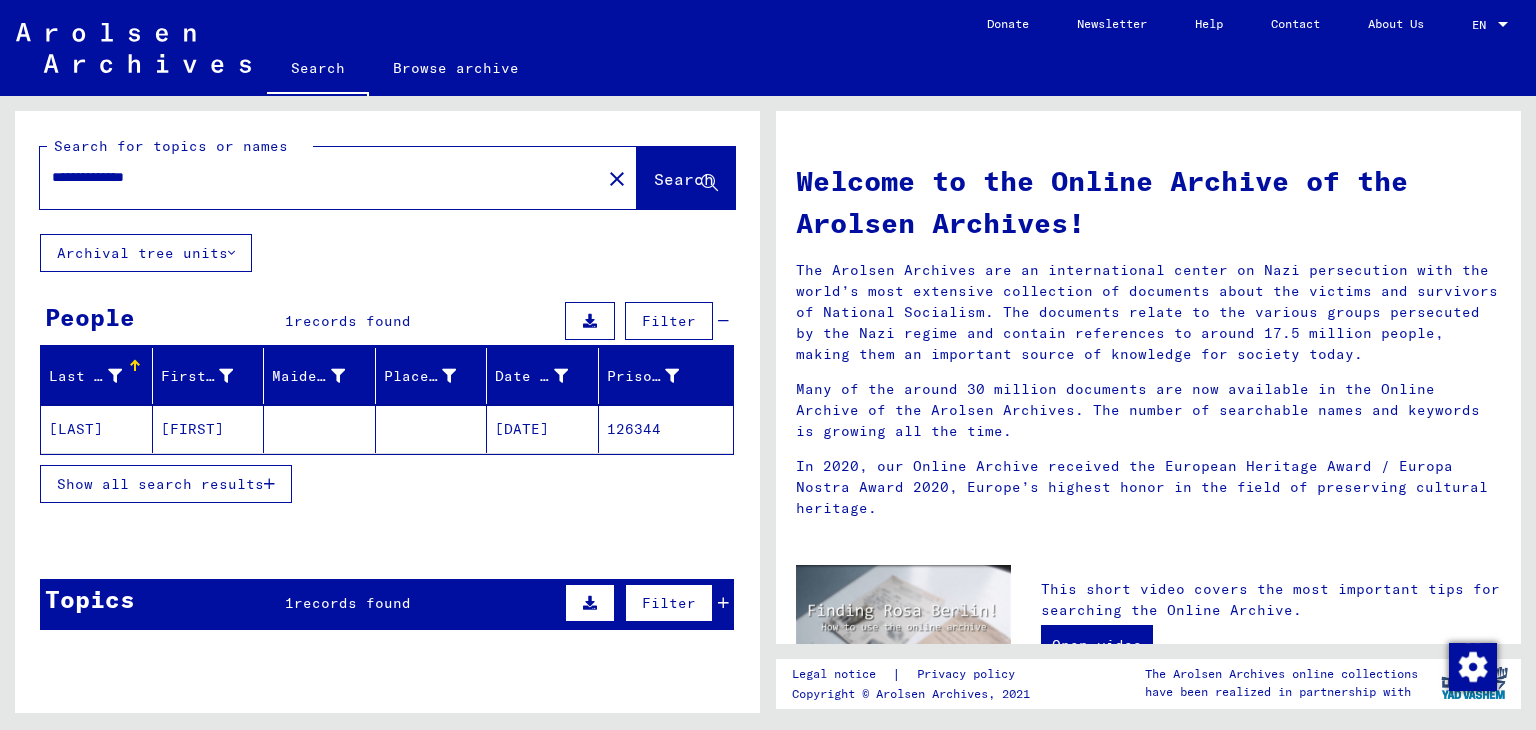 click on "[FIRST]" at bounding box center [209, 429] 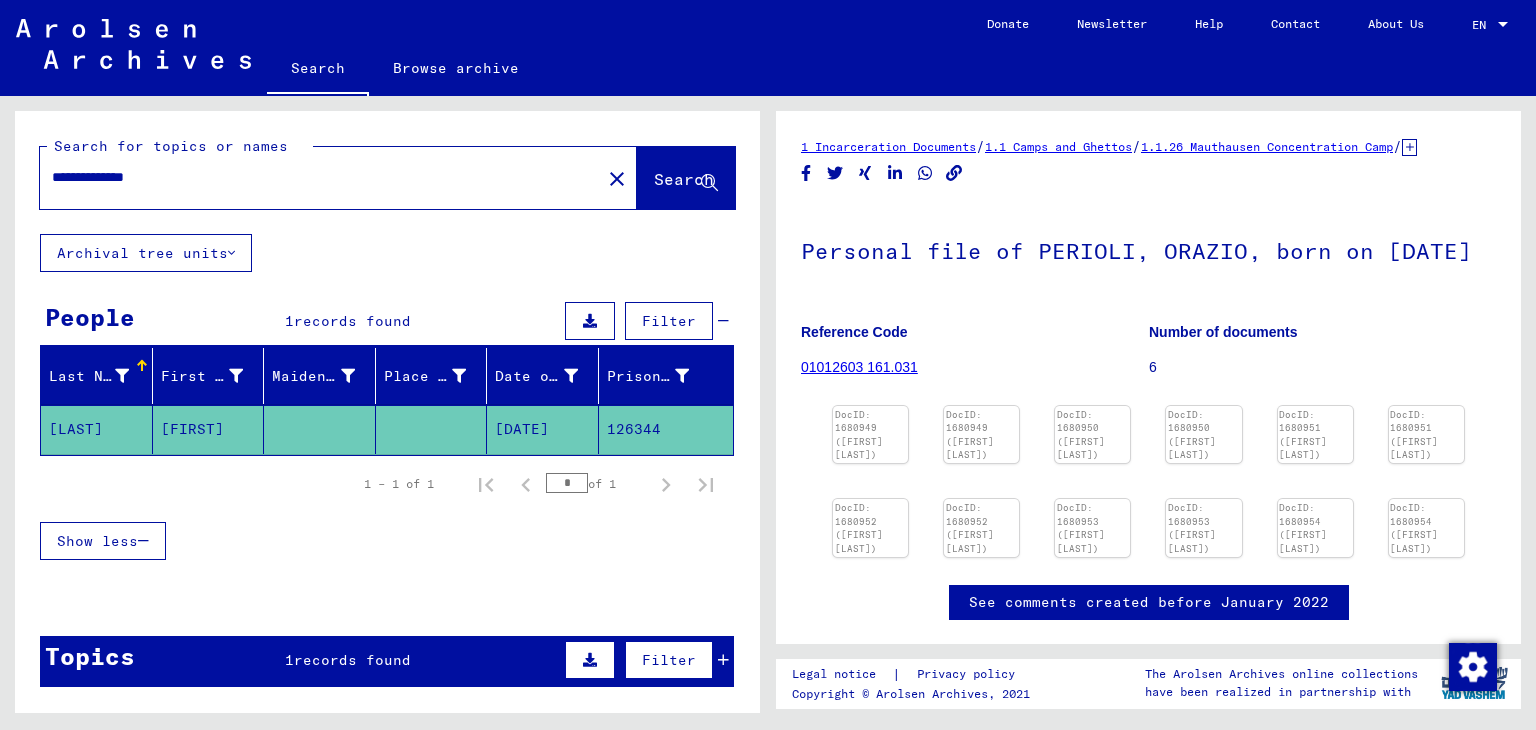 scroll, scrollTop: 0, scrollLeft: 0, axis: both 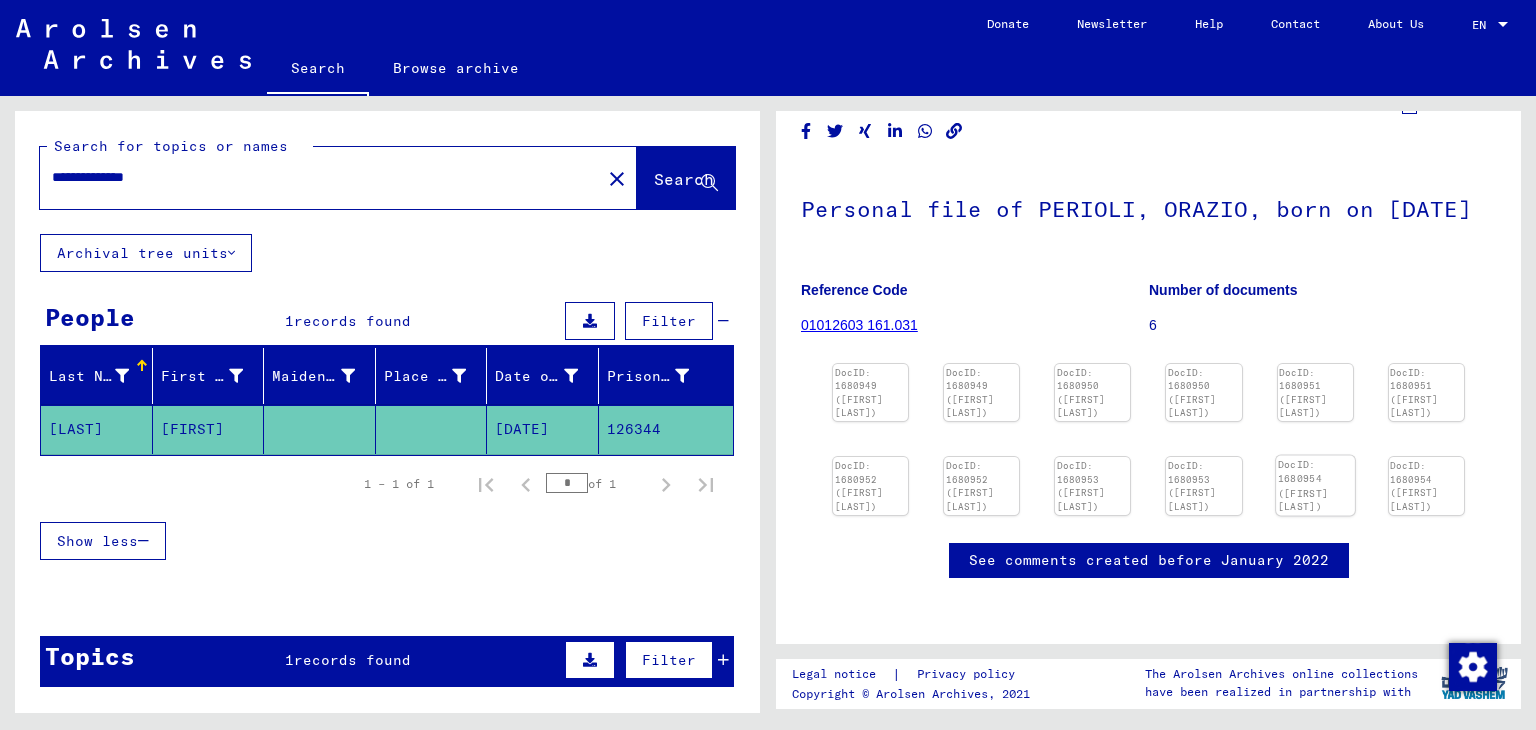 click at bounding box center [870, 364] 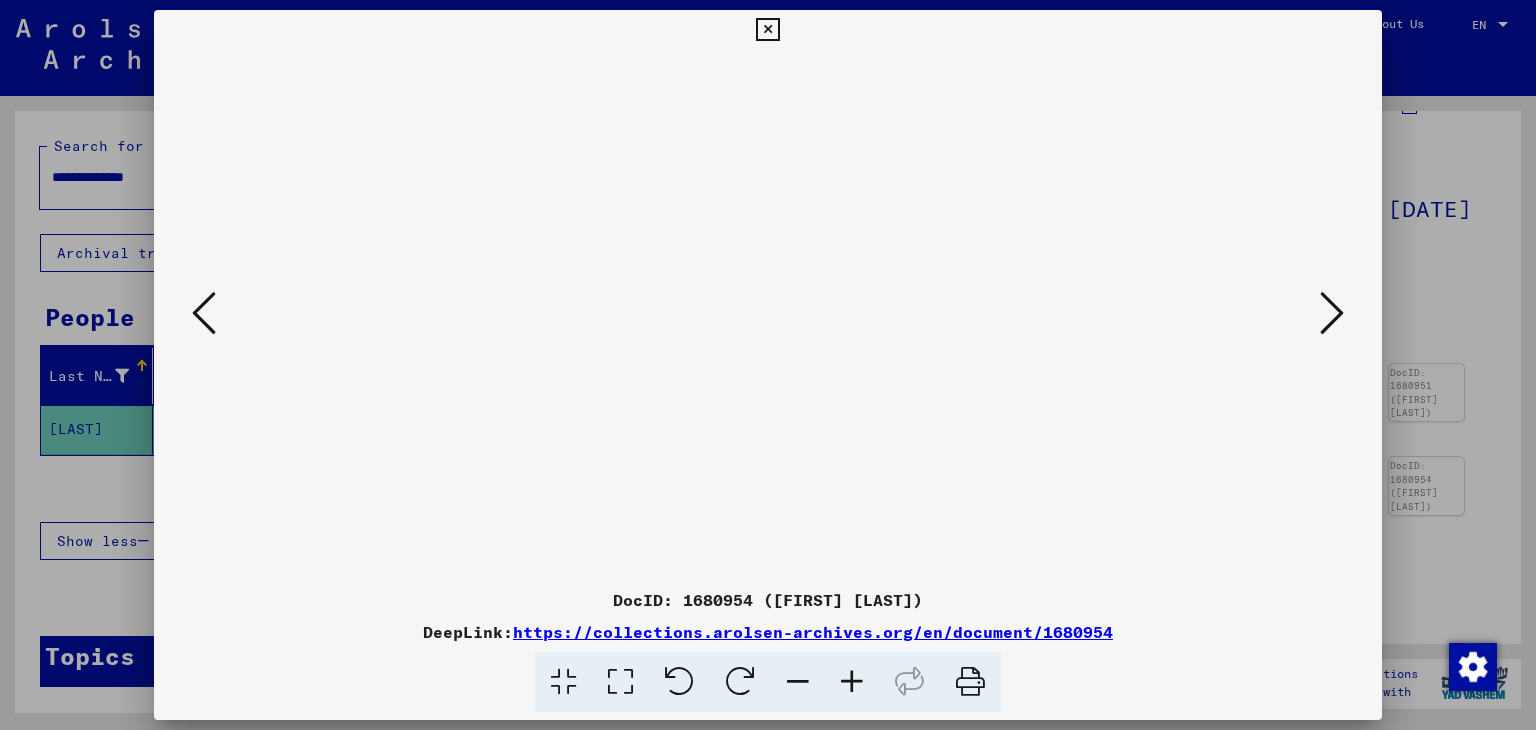 click at bounding box center (852, 682) 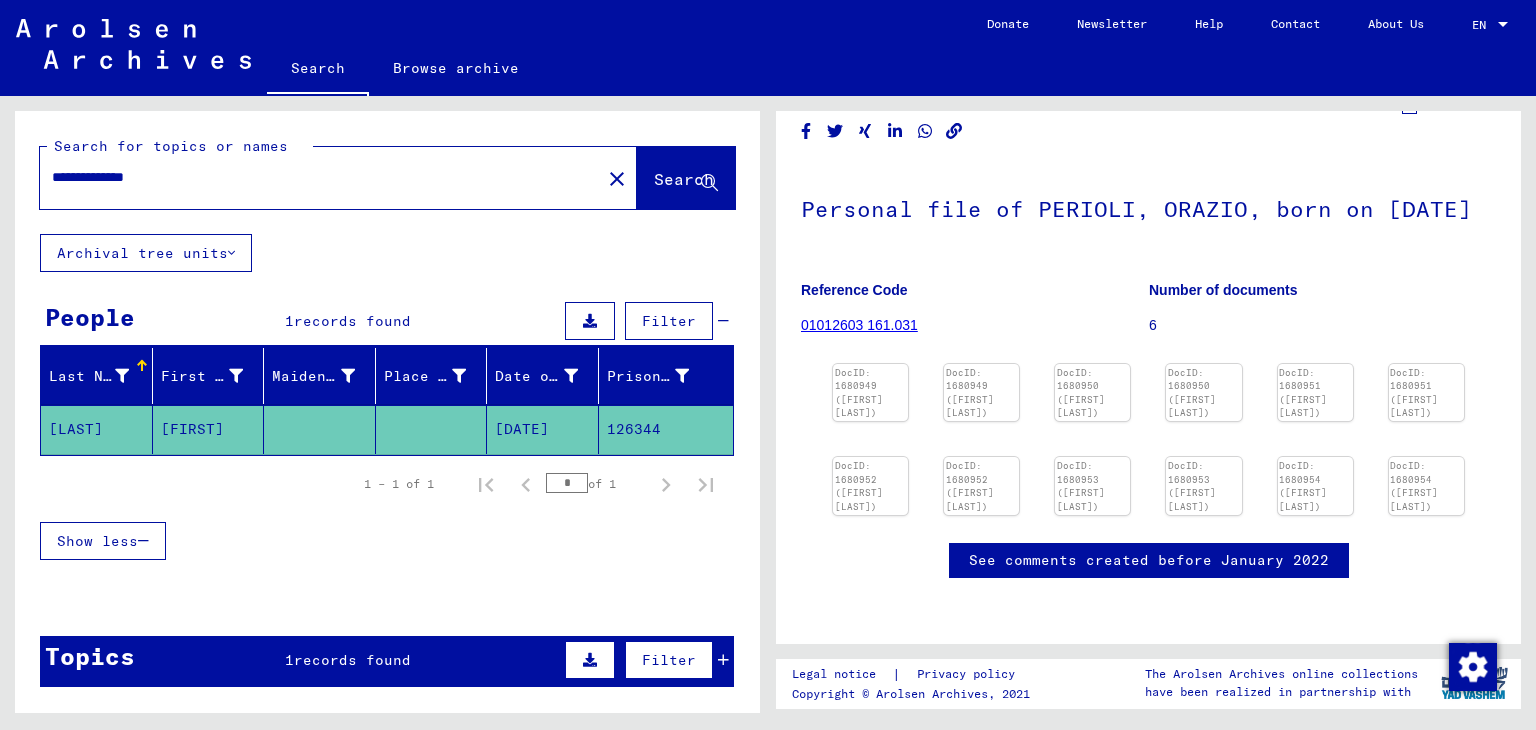 scroll, scrollTop: 399, scrollLeft: 0, axis: vertical 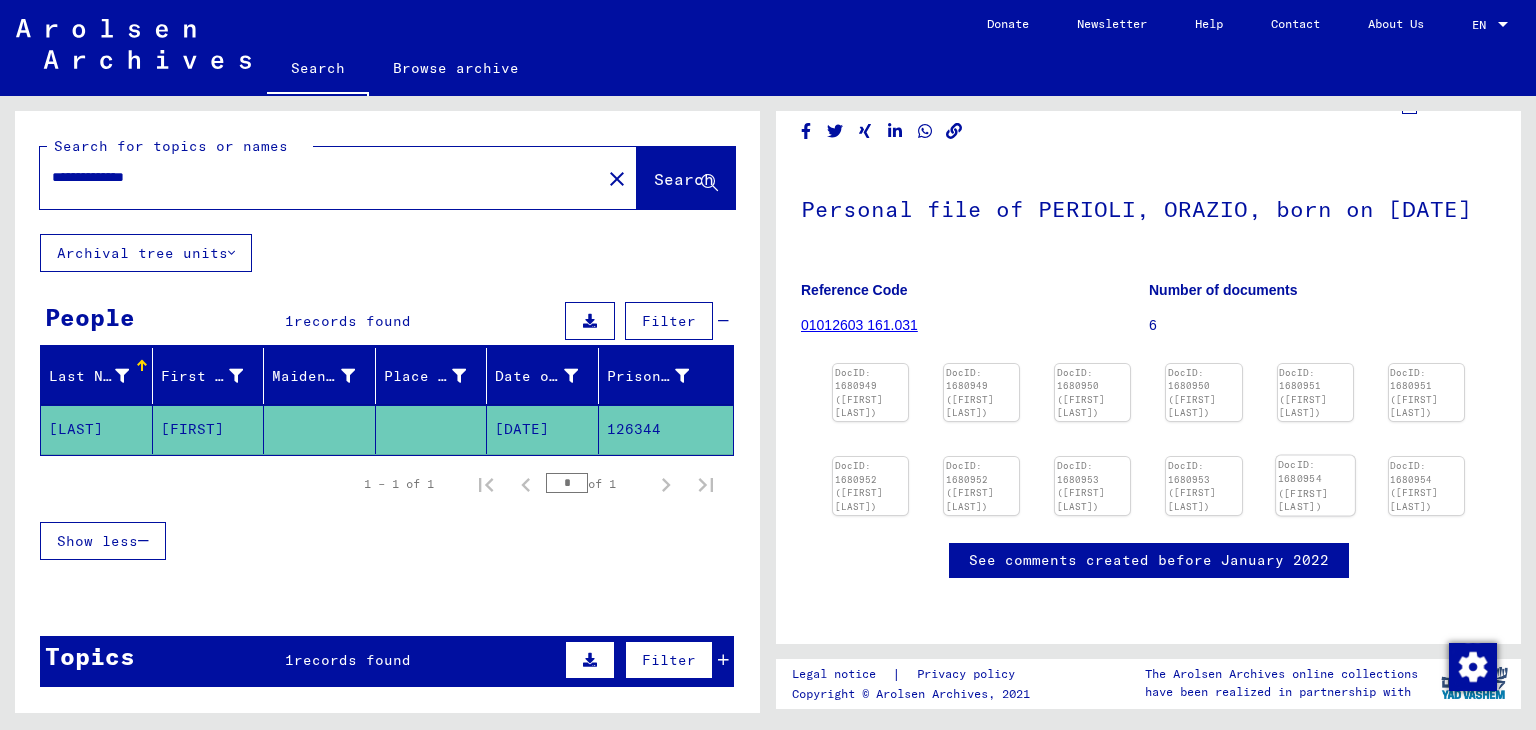 click at bounding box center (870, 364) 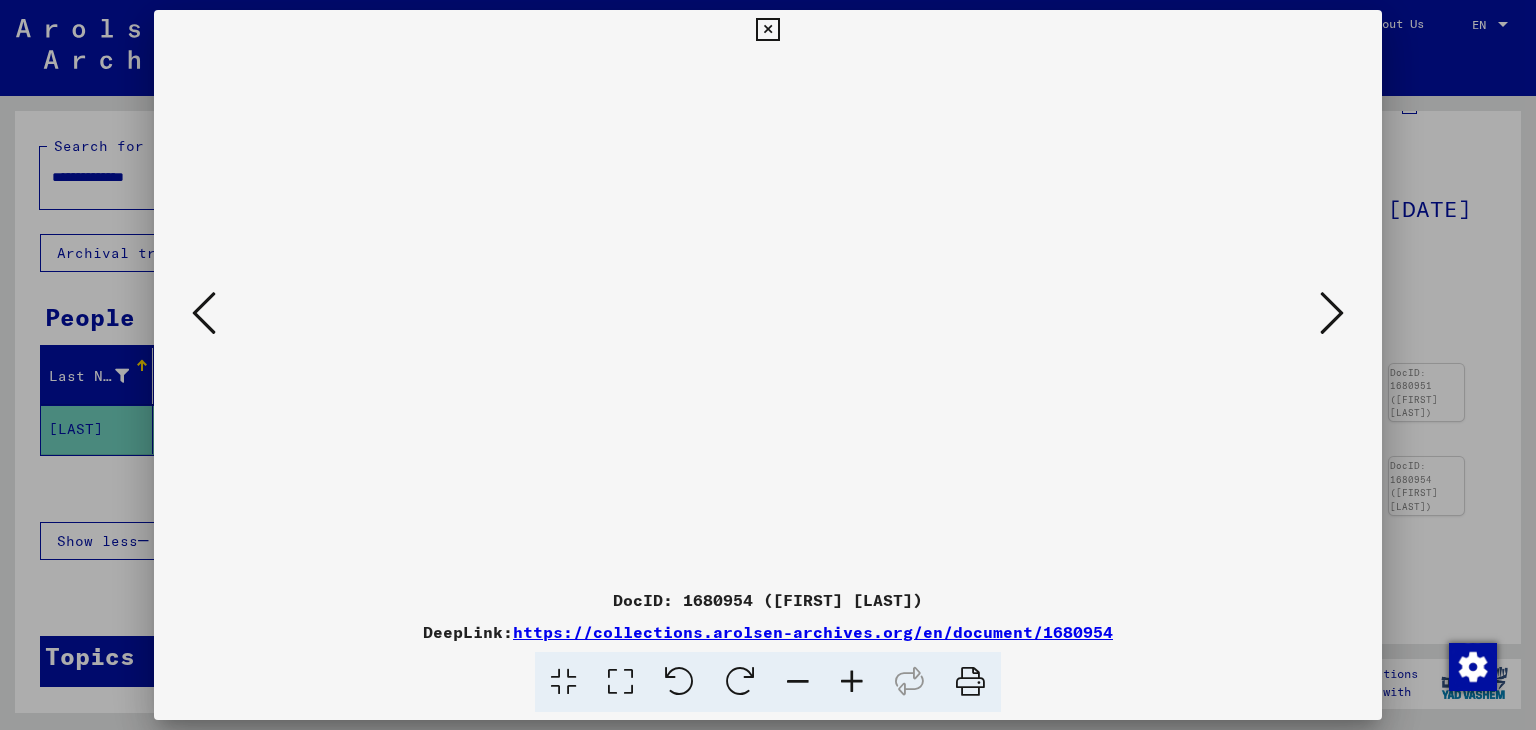 click at bounding box center [852, 682] 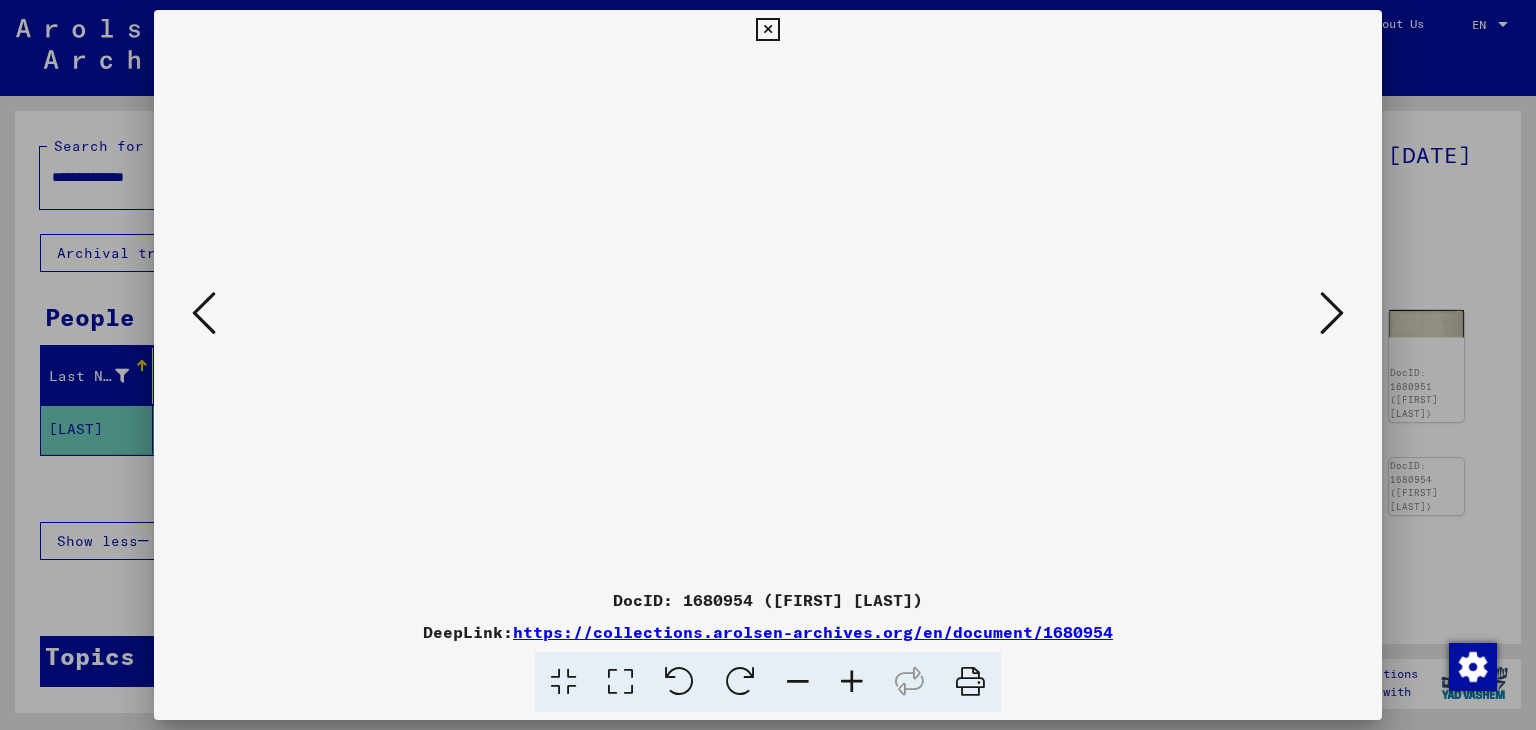 scroll, scrollTop: 649, scrollLeft: 0, axis: vertical 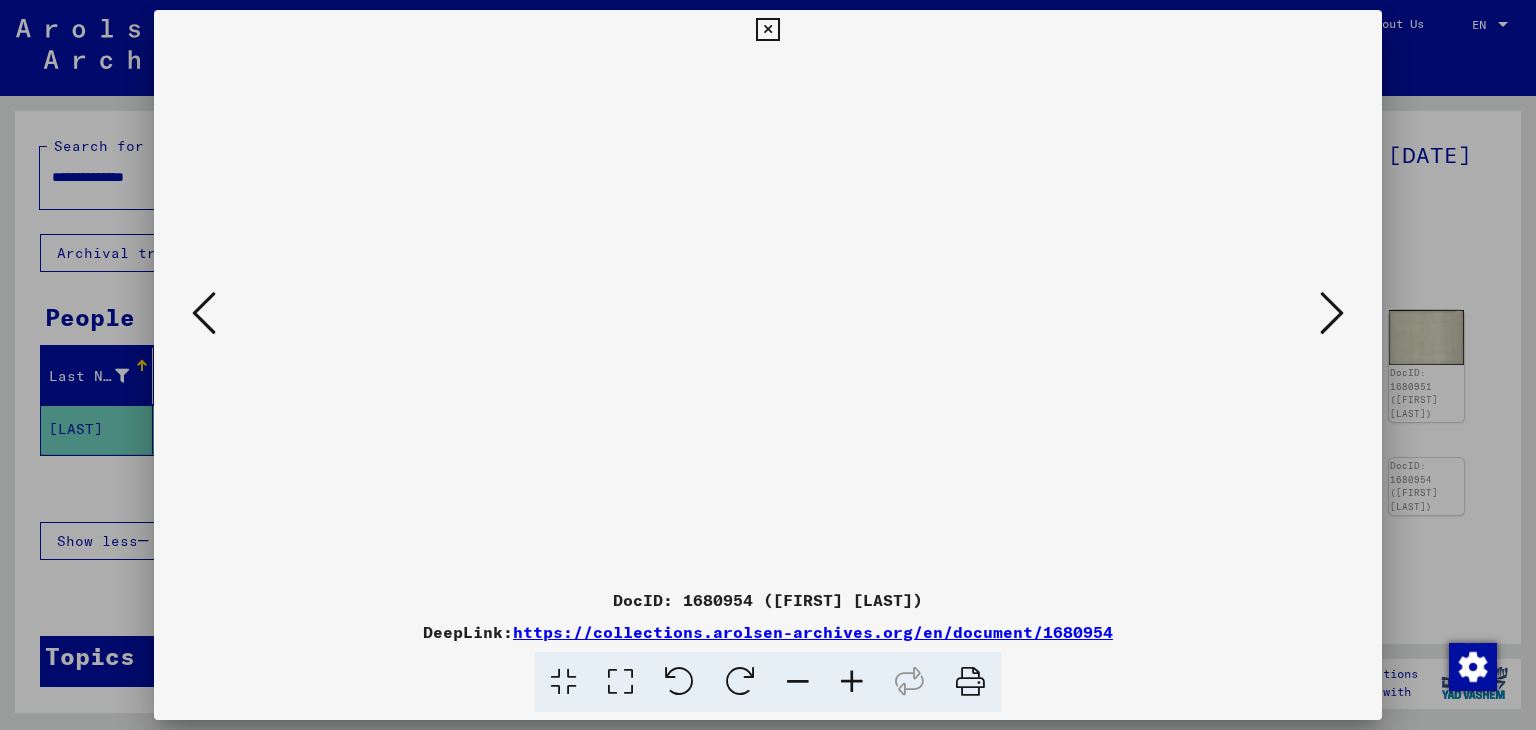drag, startPoint x: 856, startPoint y: 488, endPoint x: 866, endPoint y: 323, distance: 165.30275 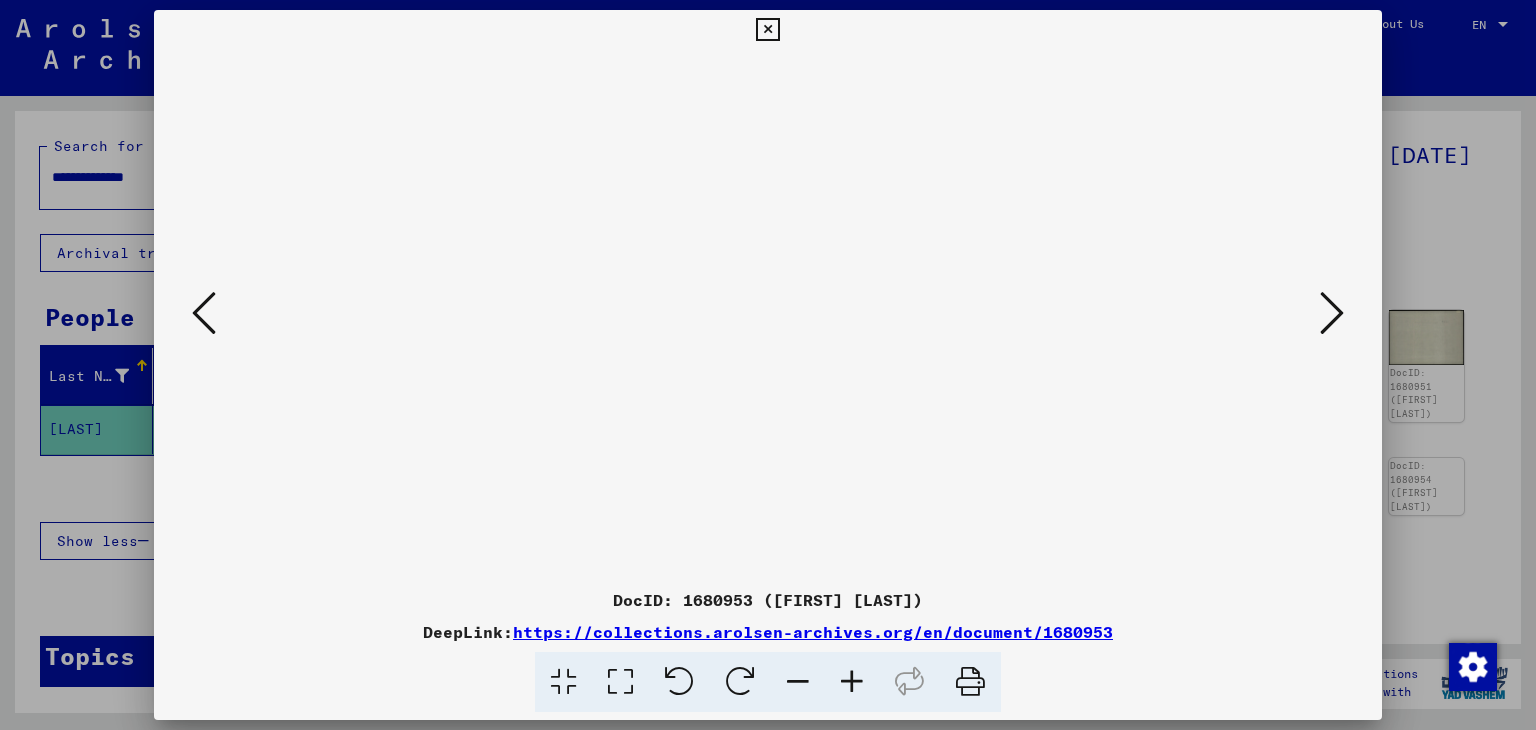 click at bounding box center (1332, 313) 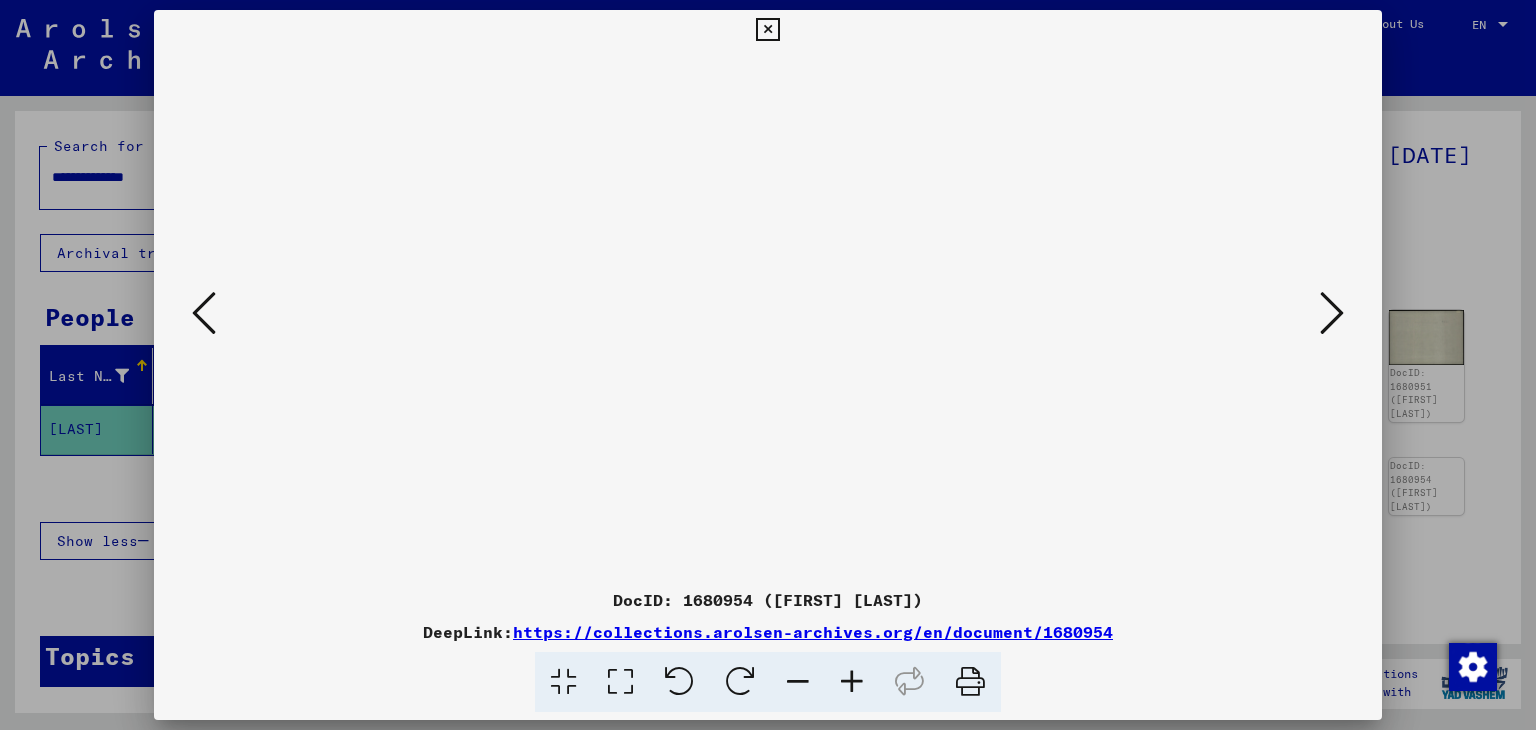 click at bounding box center [1332, 313] 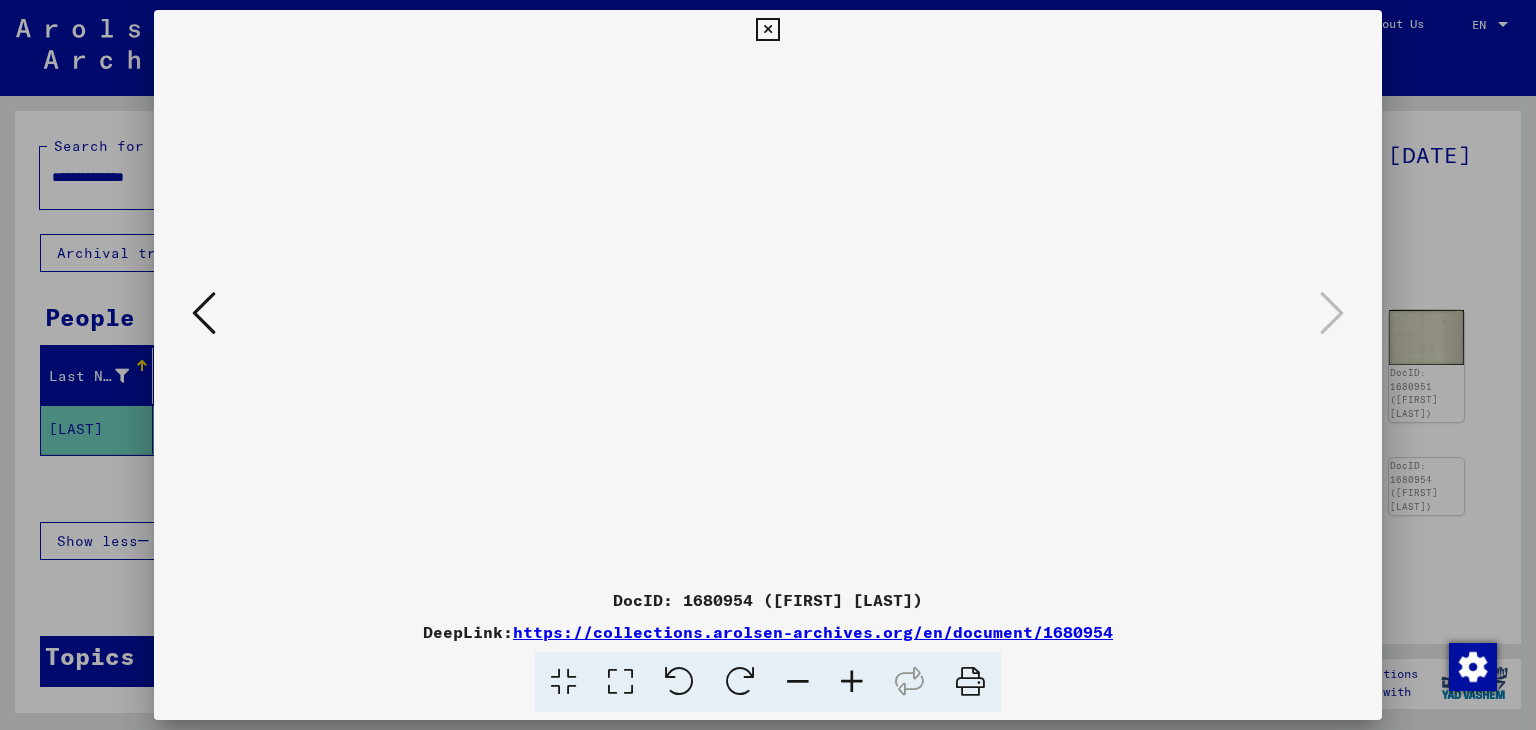 click at bounding box center (204, 313) 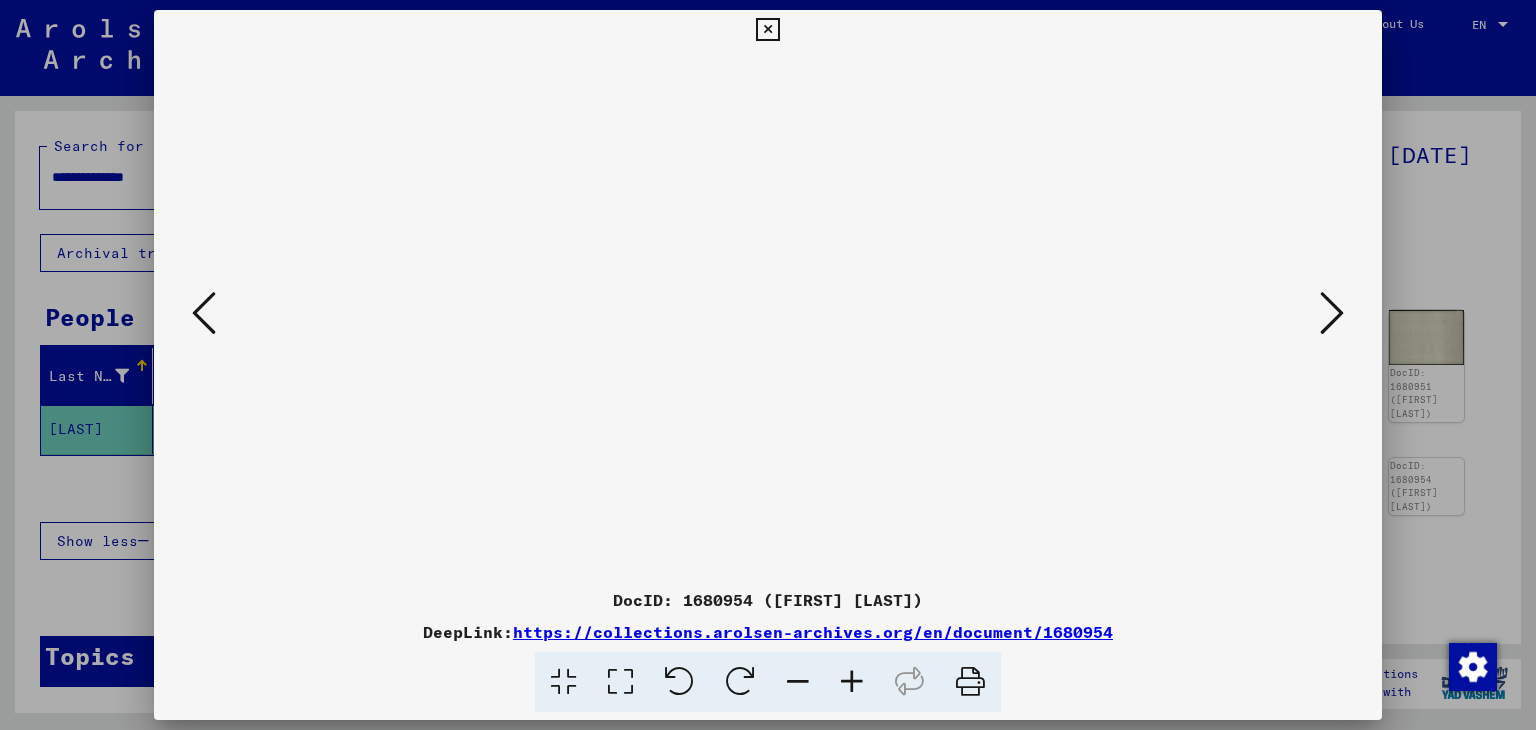 click at bounding box center [204, 313] 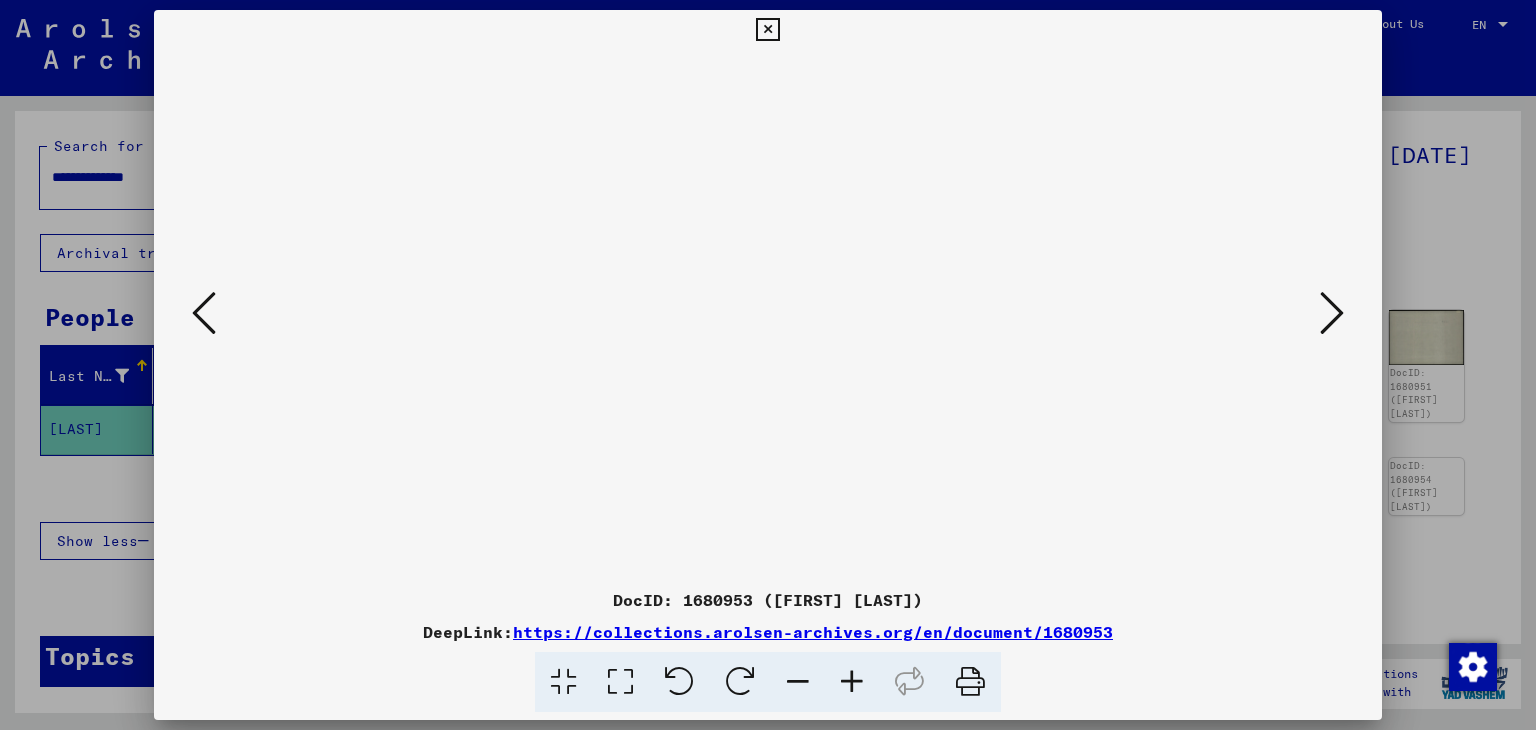 click at bounding box center [204, 313] 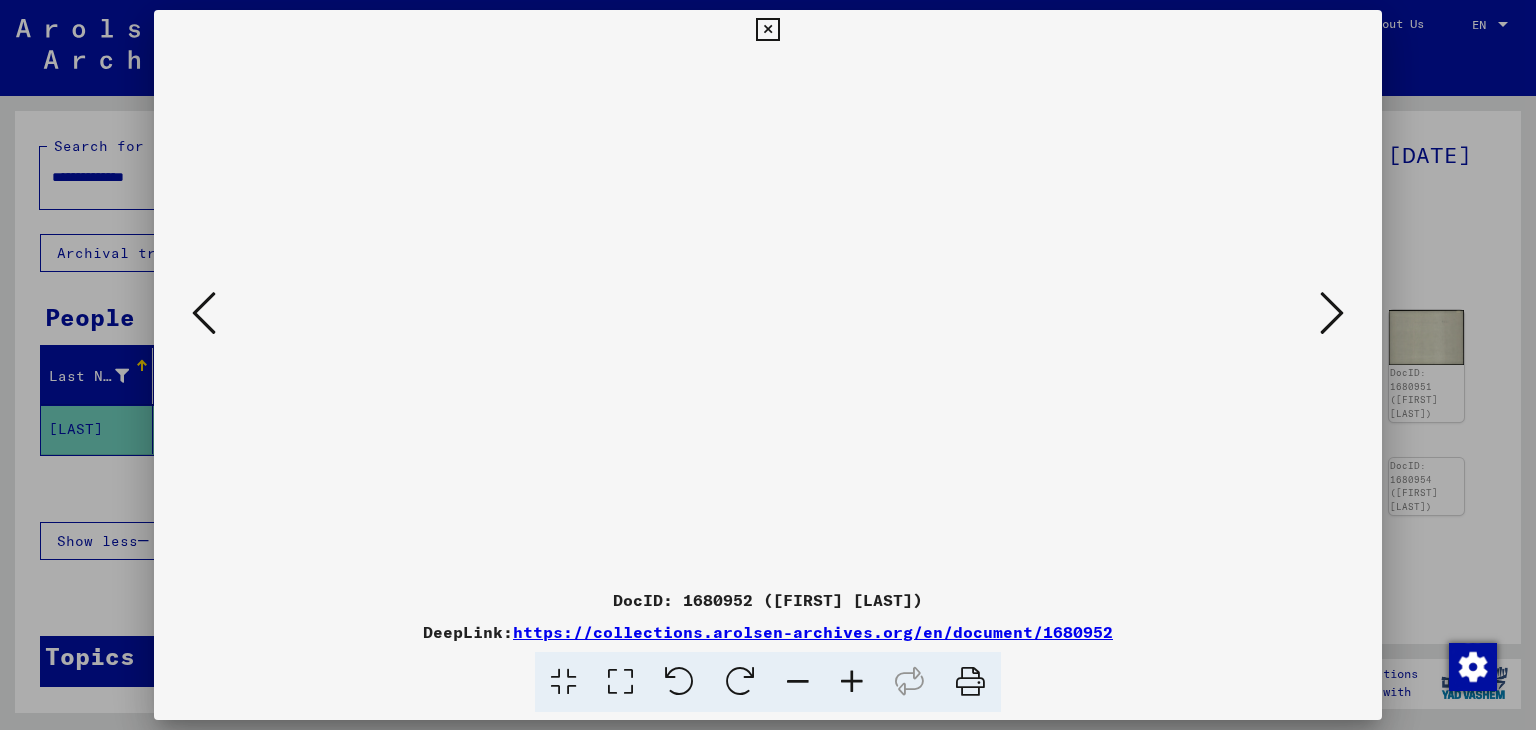 click at bounding box center (204, 313) 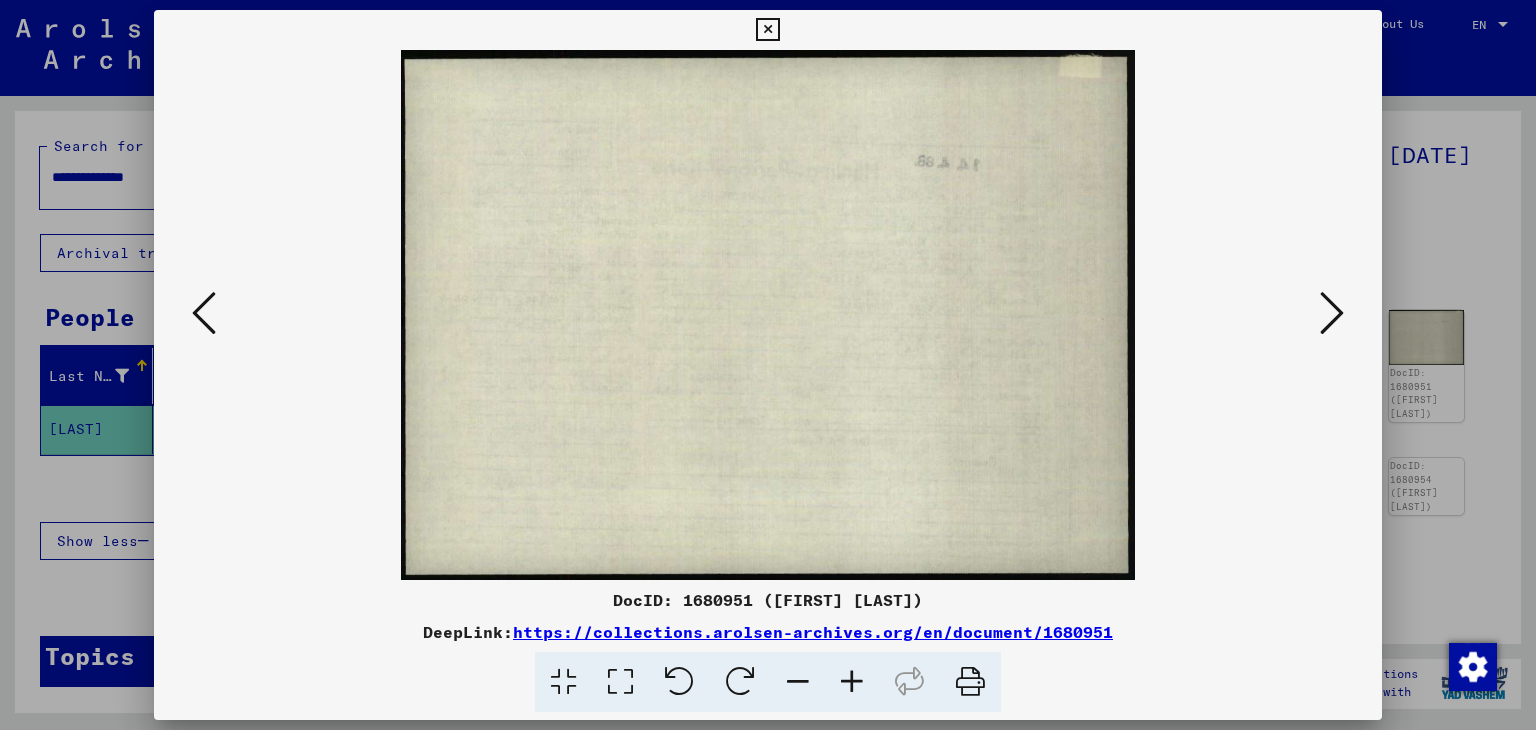 click at bounding box center (204, 313) 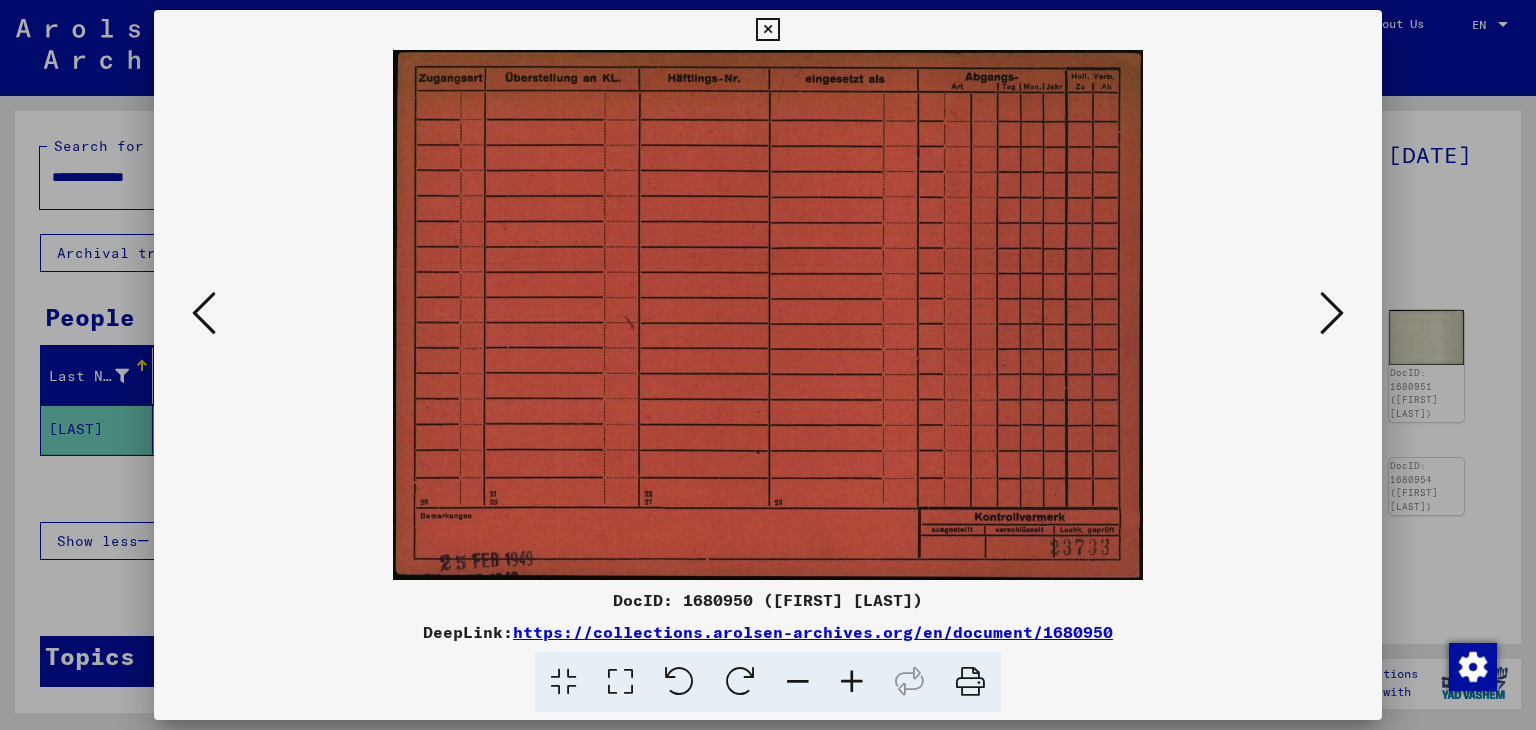 click at bounding box center (204, 313) 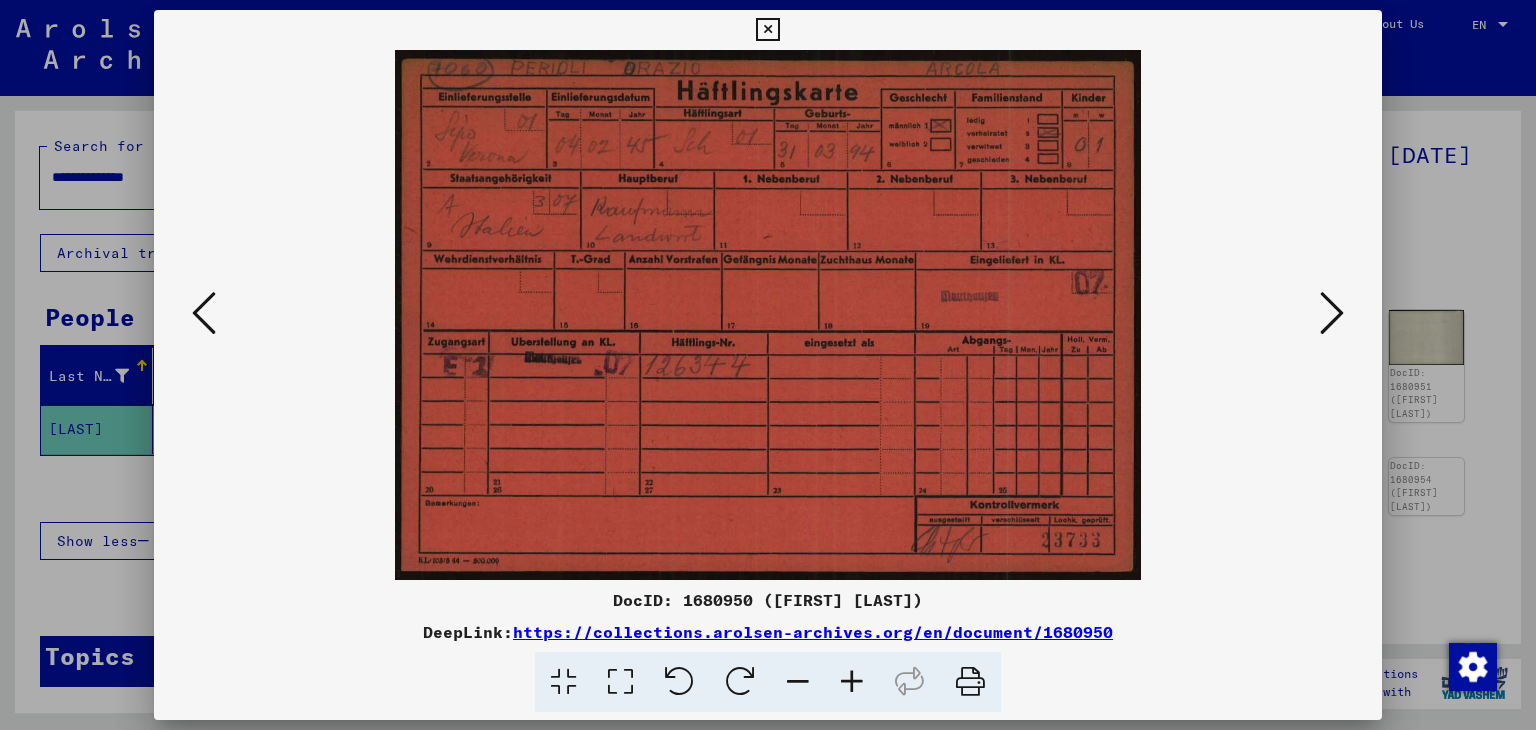 click at bounding box center [204, 313] 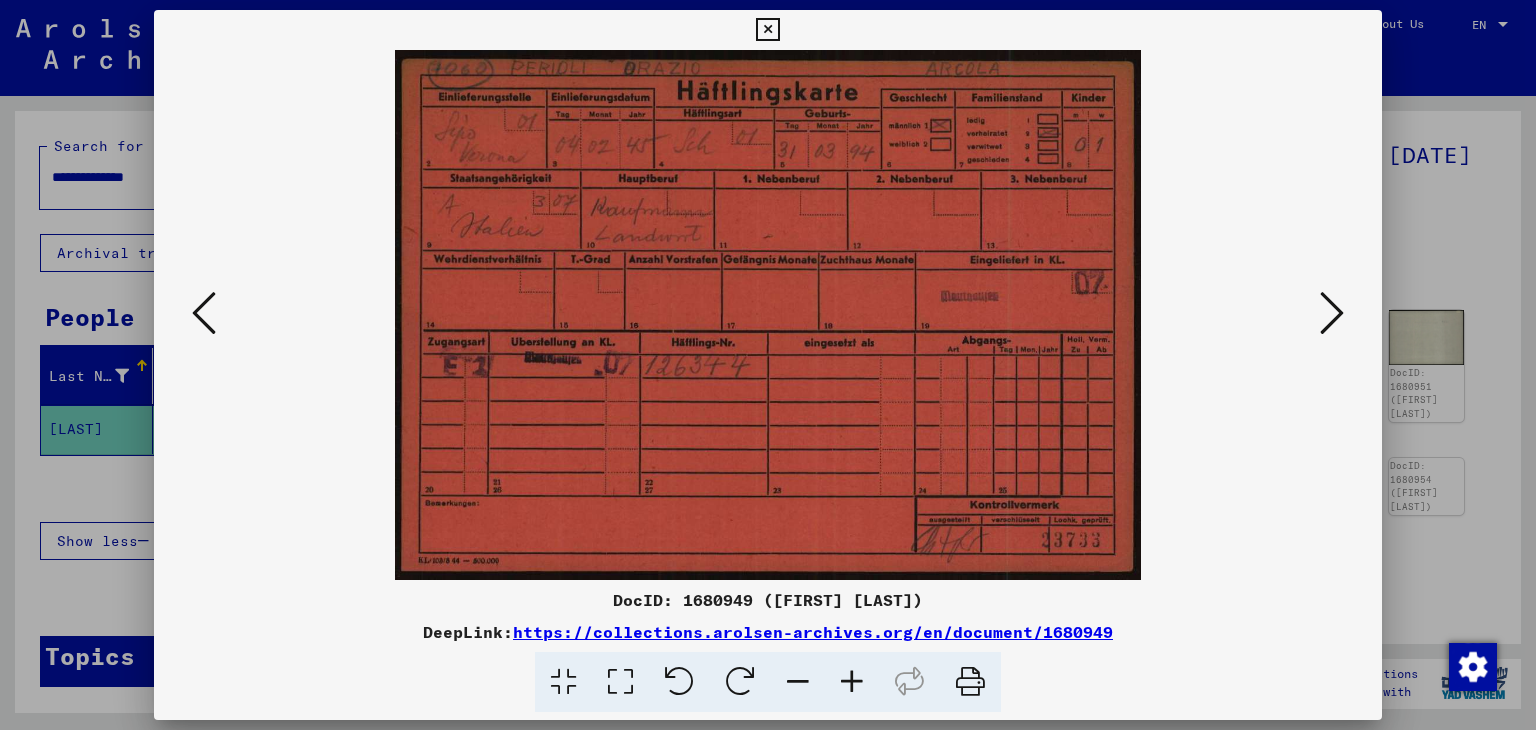 click at bounding box center (204, 313) 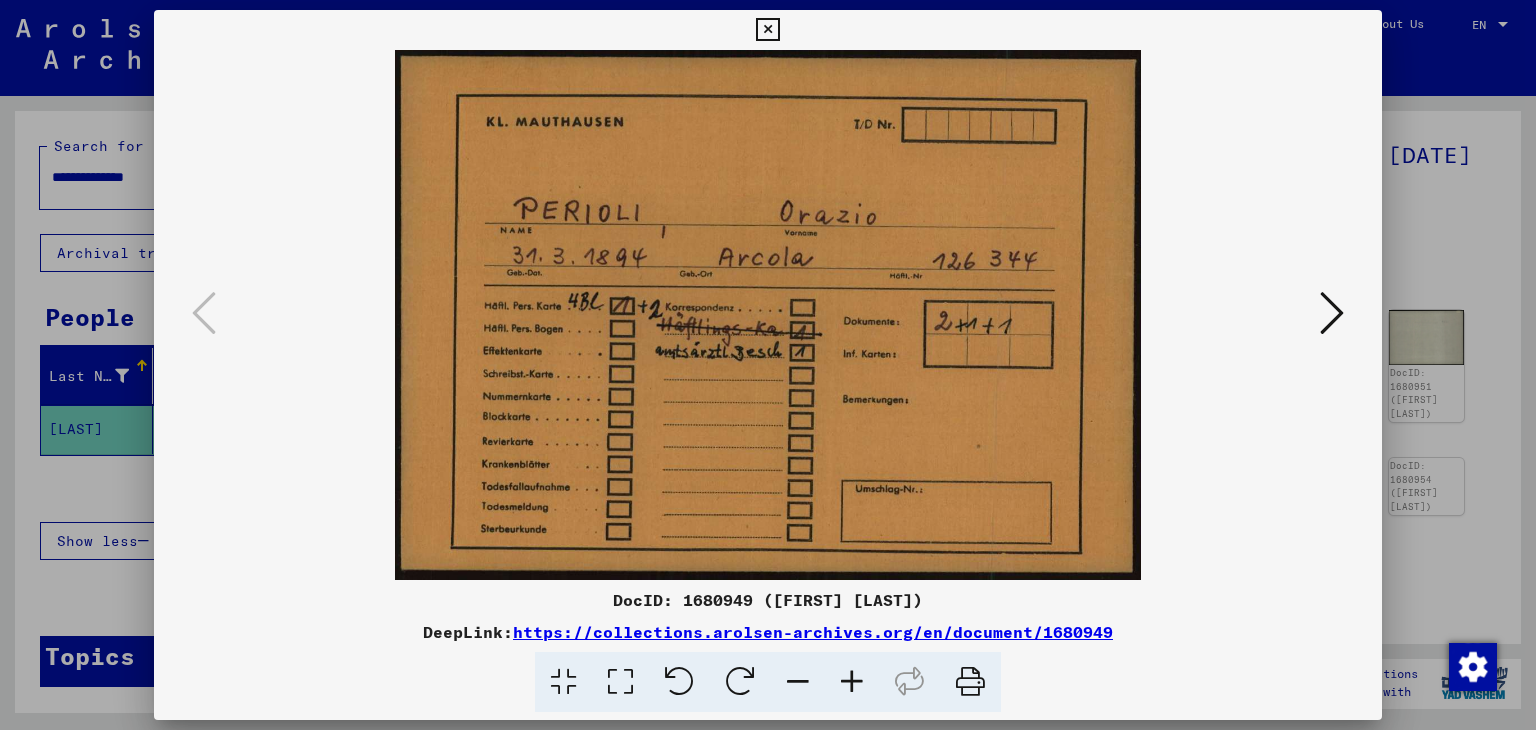click at bounding box center (767, 30) 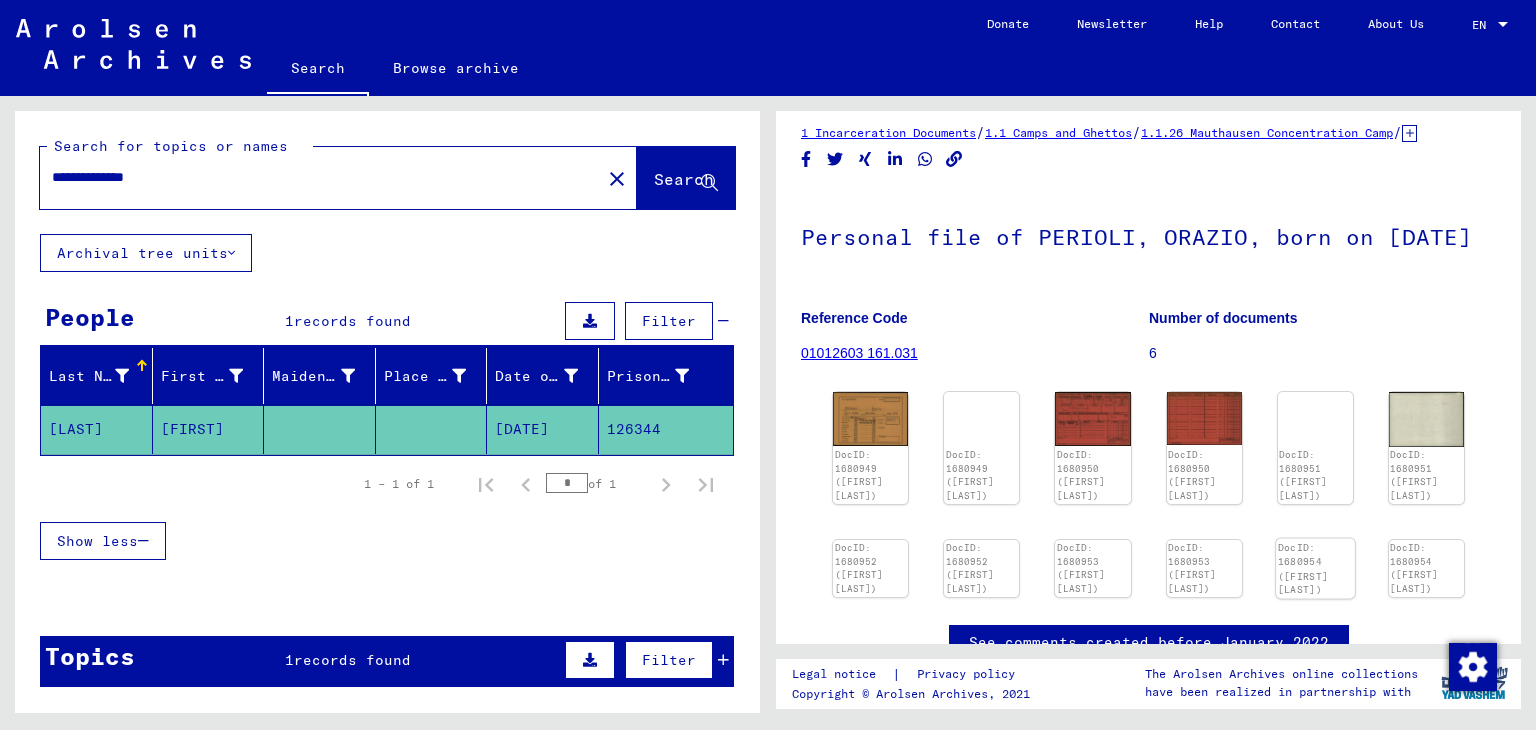 scroll, scrollTop: 0, scrollLeft: 0, axis: both 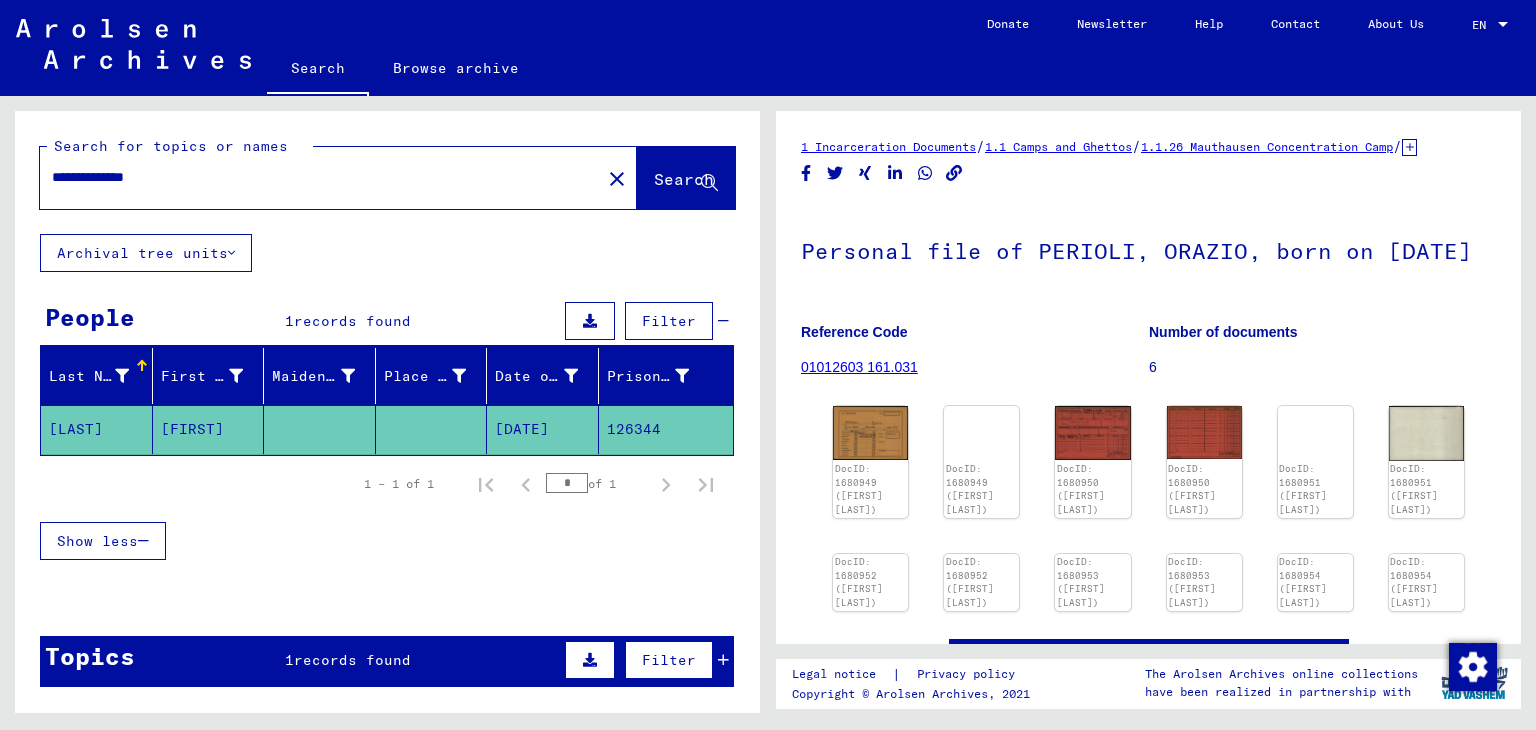 drag, startPoint x: 241, startPoint y: 173, endPoint x: 0, endPoint y: 173, distance: 241 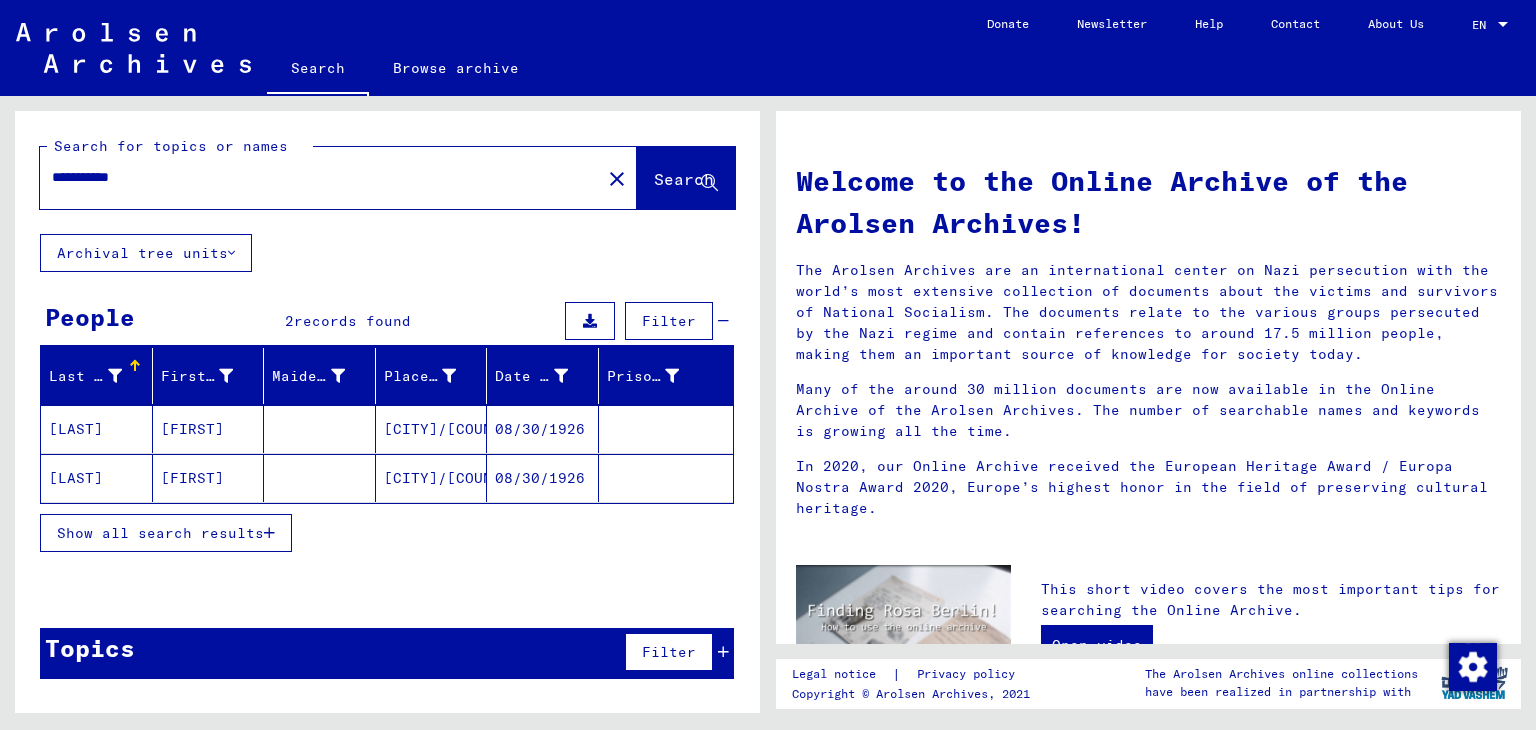 click on "08/30/1926" at bounding box center [543, 429] 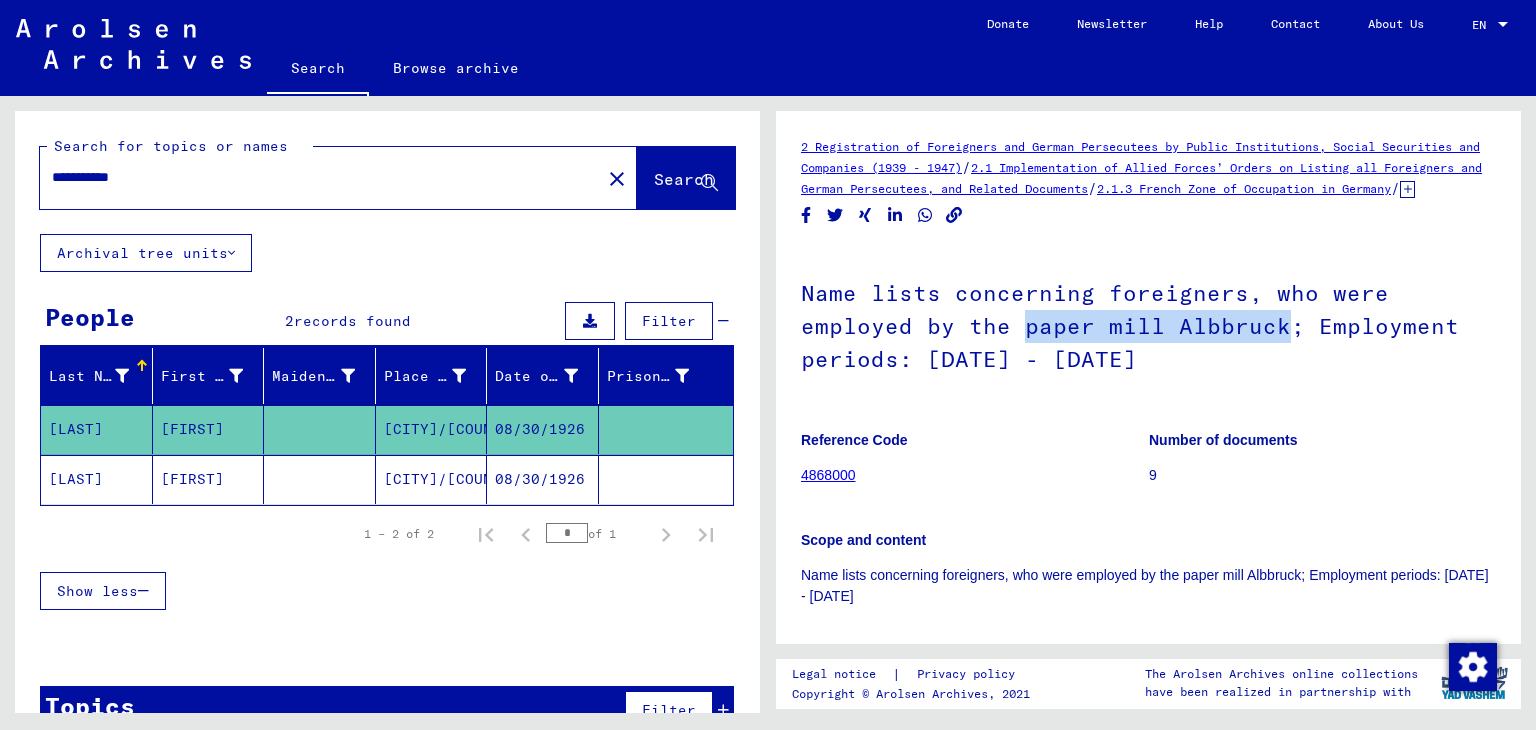 drag, startPoint x: 1015, startPoint y: 349, endPoint x: 1279, endPoint y: 356, distance: 264.09277 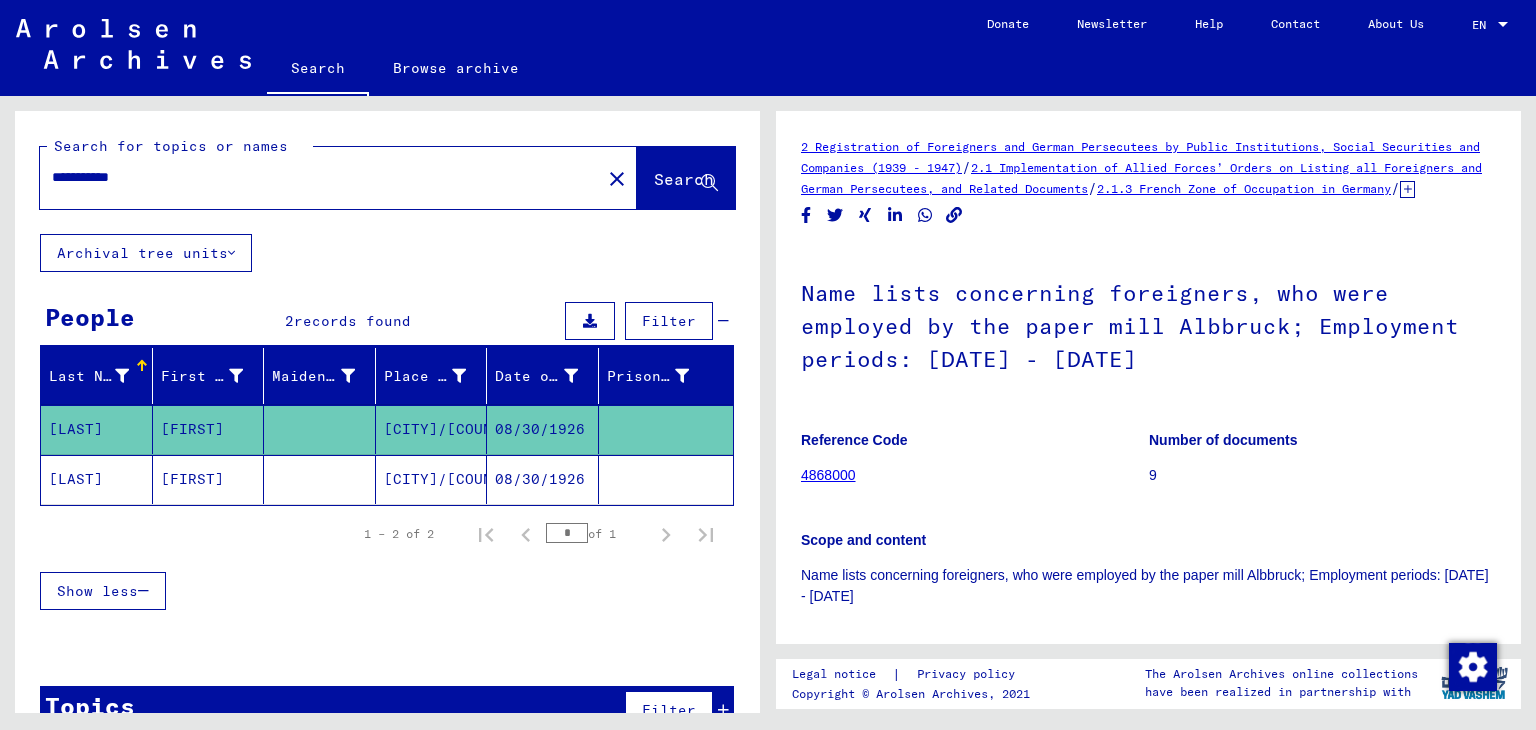 drag, startPoint x: 190, startPoint y: 165, endPoint x: 96, endPoint y: 186, distance: 96.317184 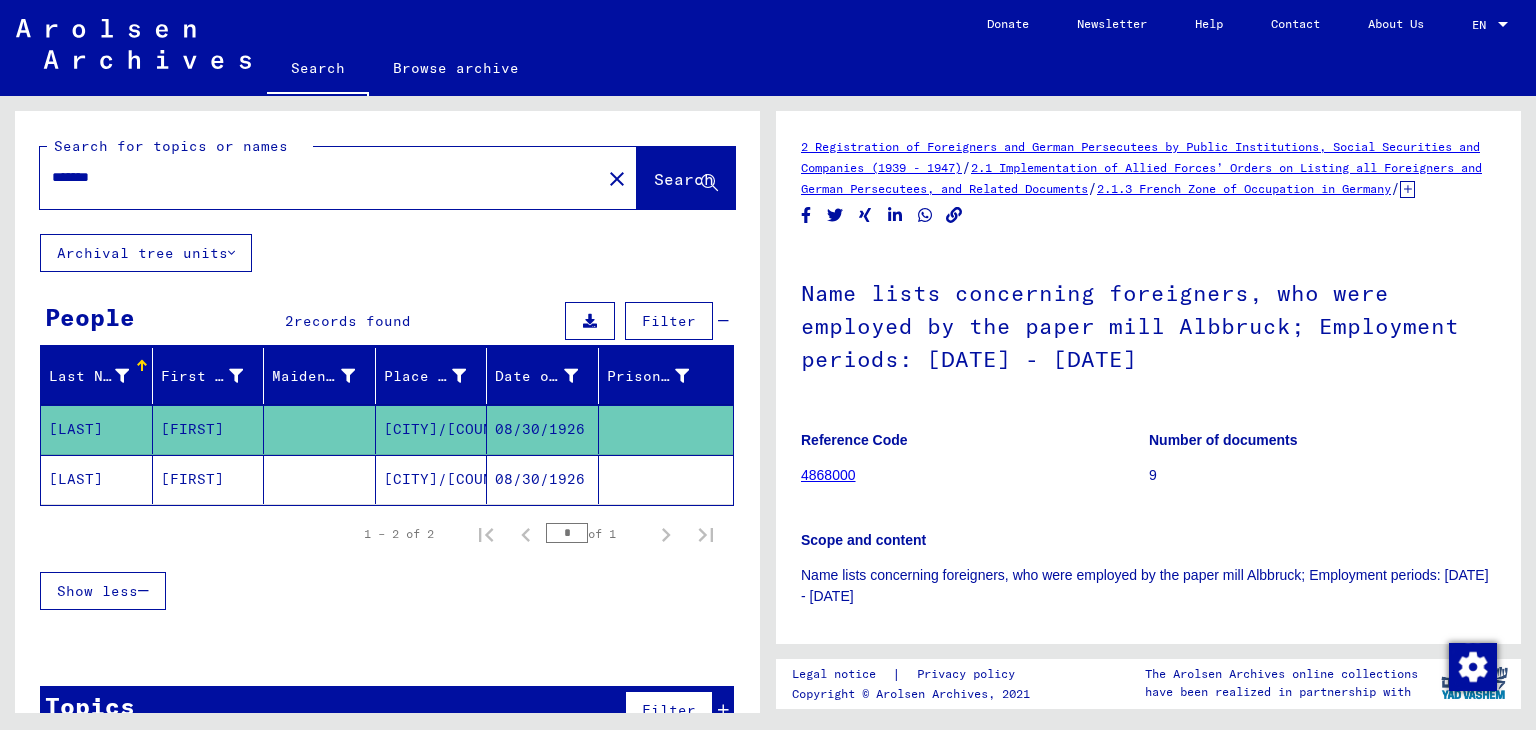 type on "*******" 